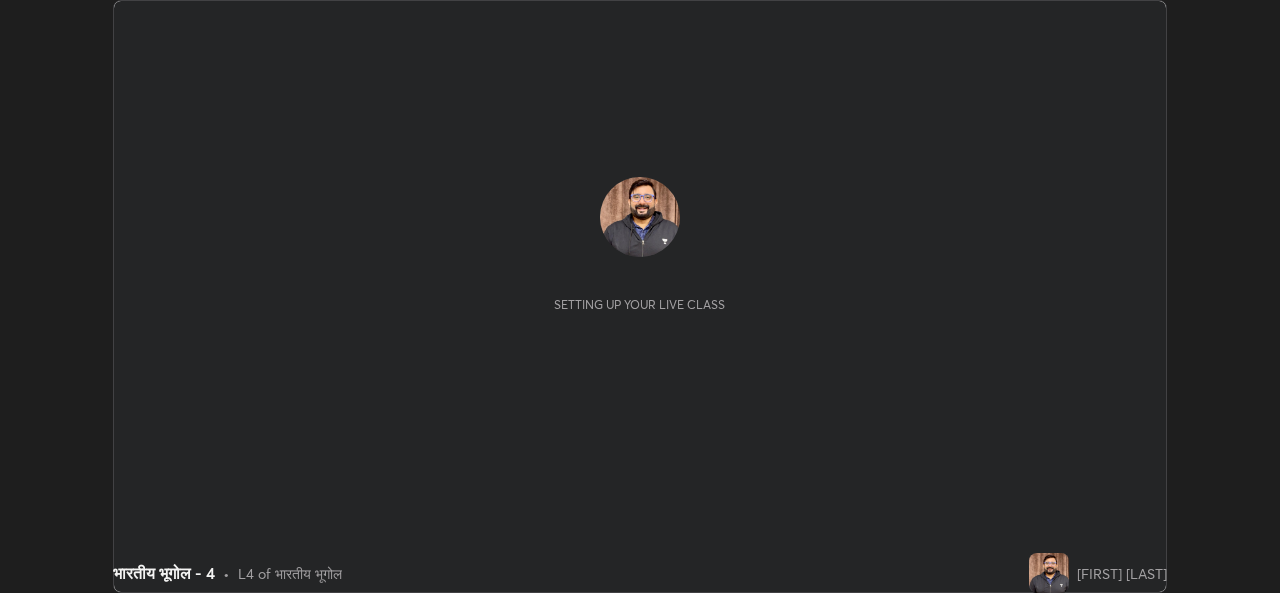 scroll, scrollTop: 0, scrollLeft: 0, axis: both 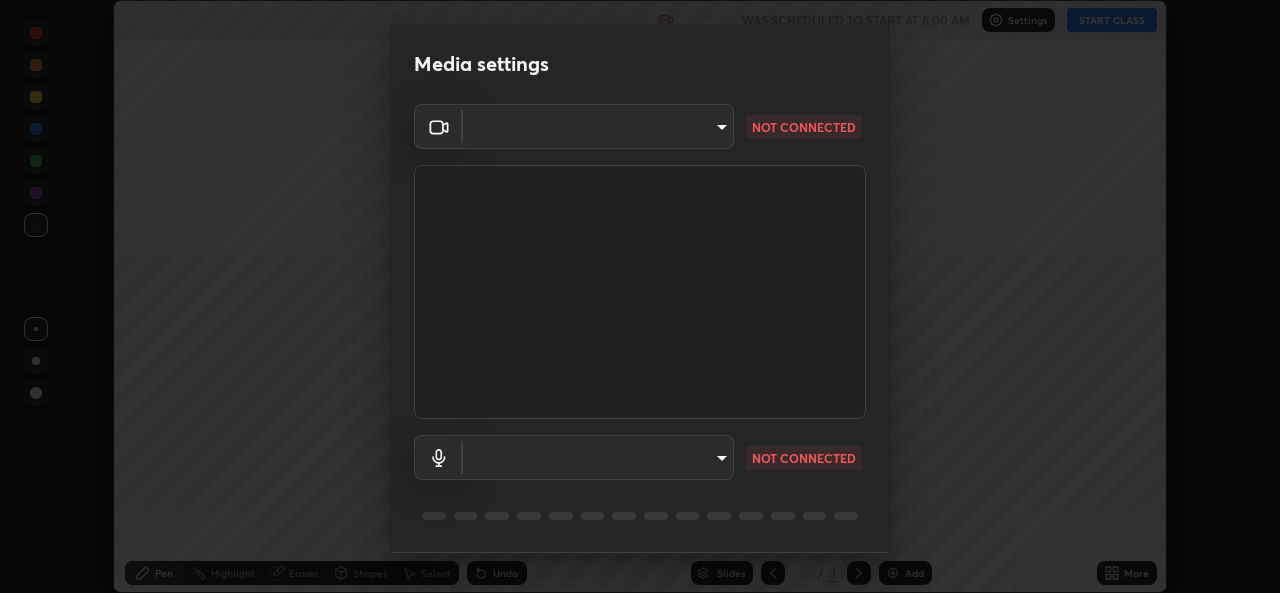 type on "[HASH]" 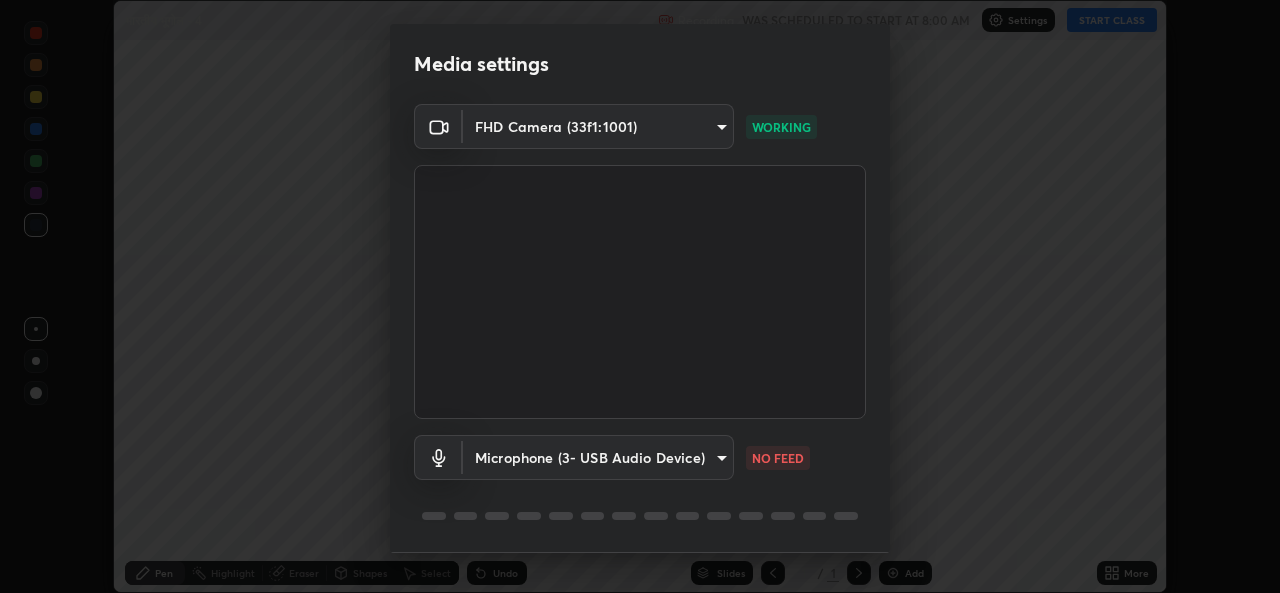 scroll, scrollTop: 62, scrollLeft: 0, axis: vertical 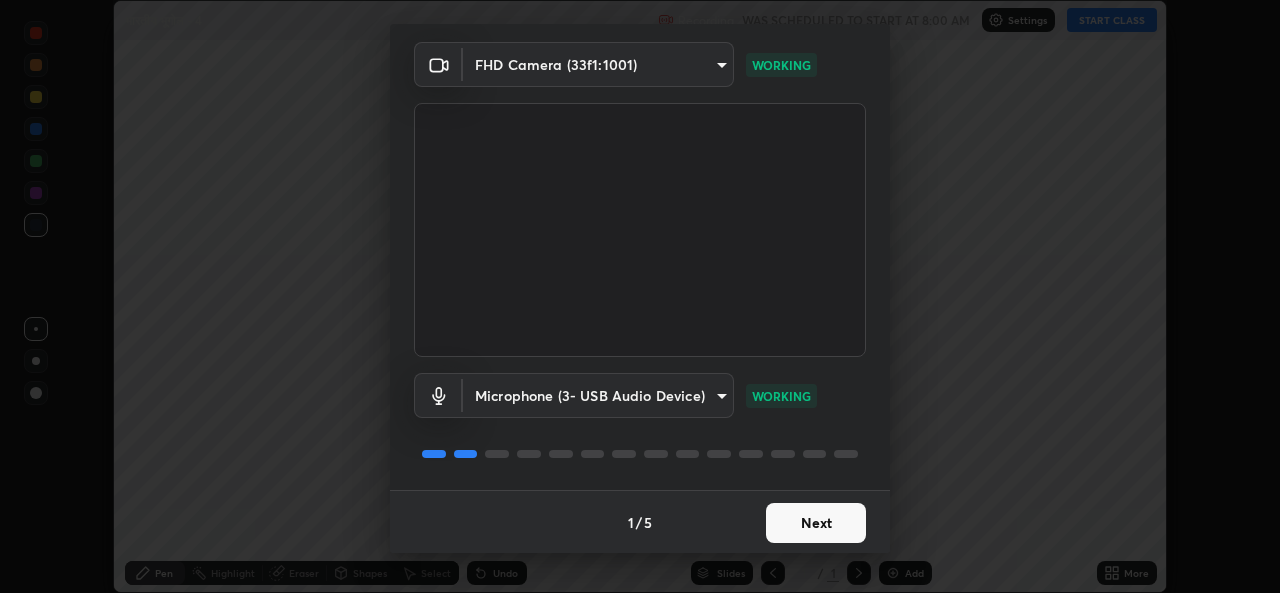 click on "Next" at bounding box center [816, 523] 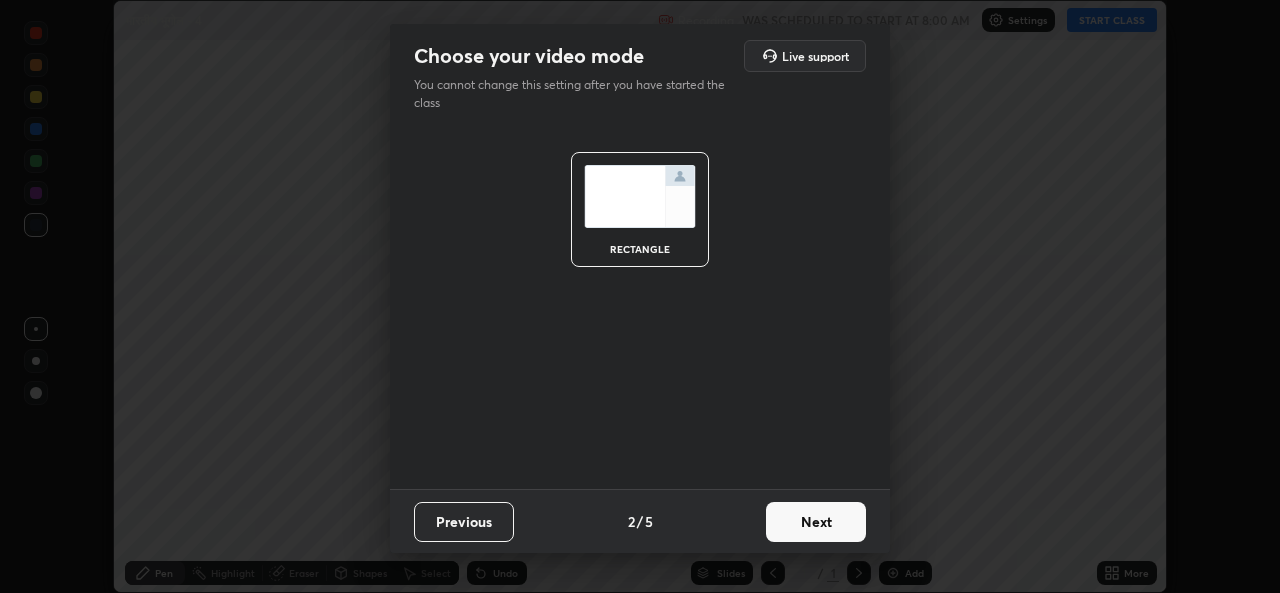 scroll, scrollTop: 0, scrollLeft: 0, axis: both 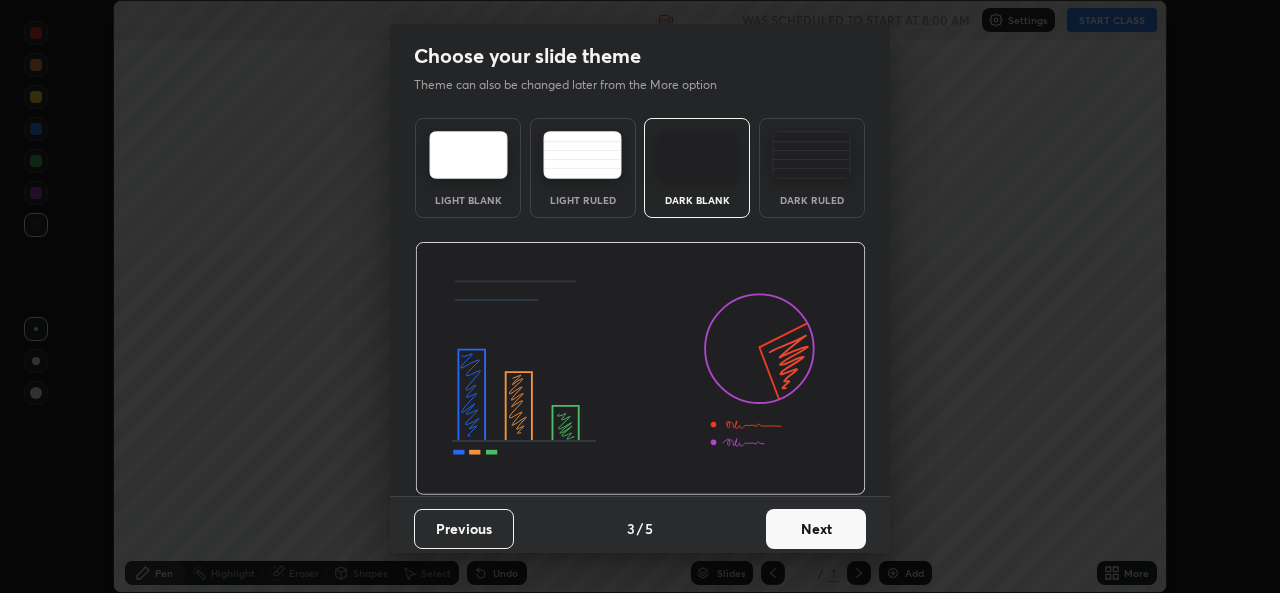 click on "Next" at bounding box center [816, 529] 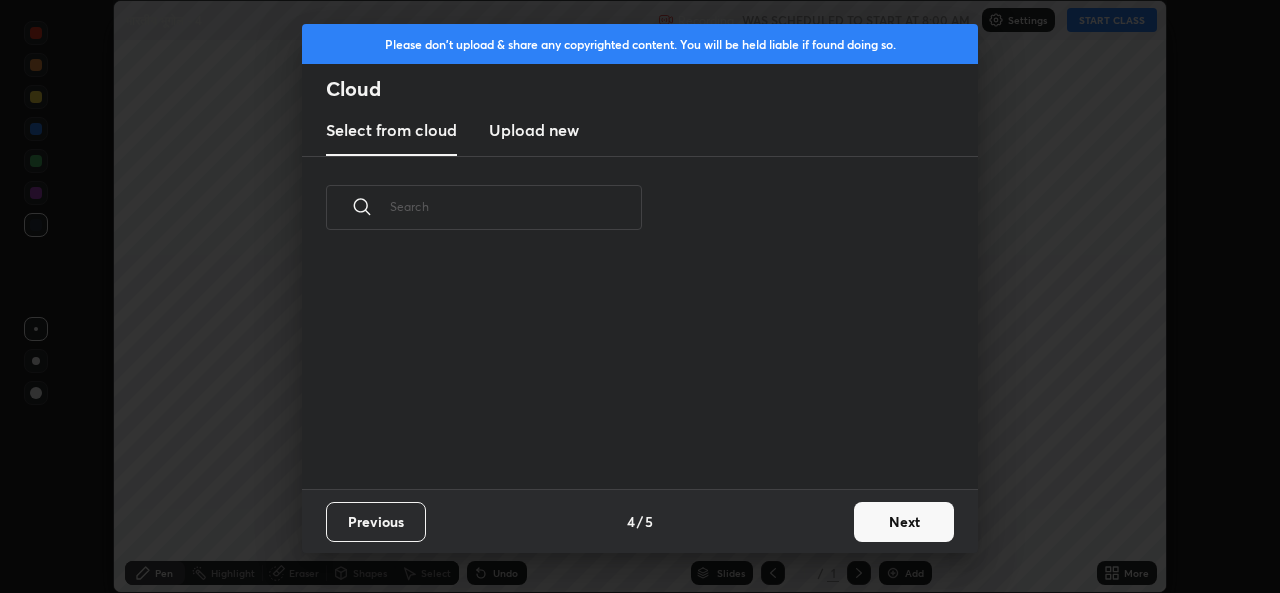click on "Previous 4 / 5 Next" at bounding box center [640, 521] 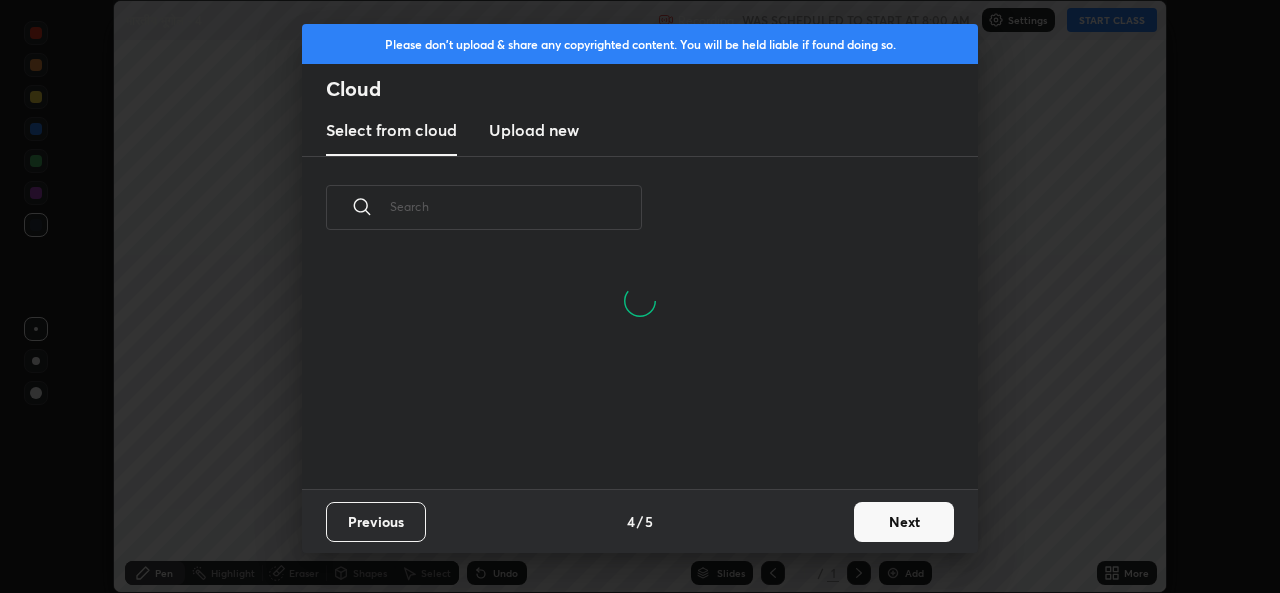 click on "Next" at bounding box center [904, 522] 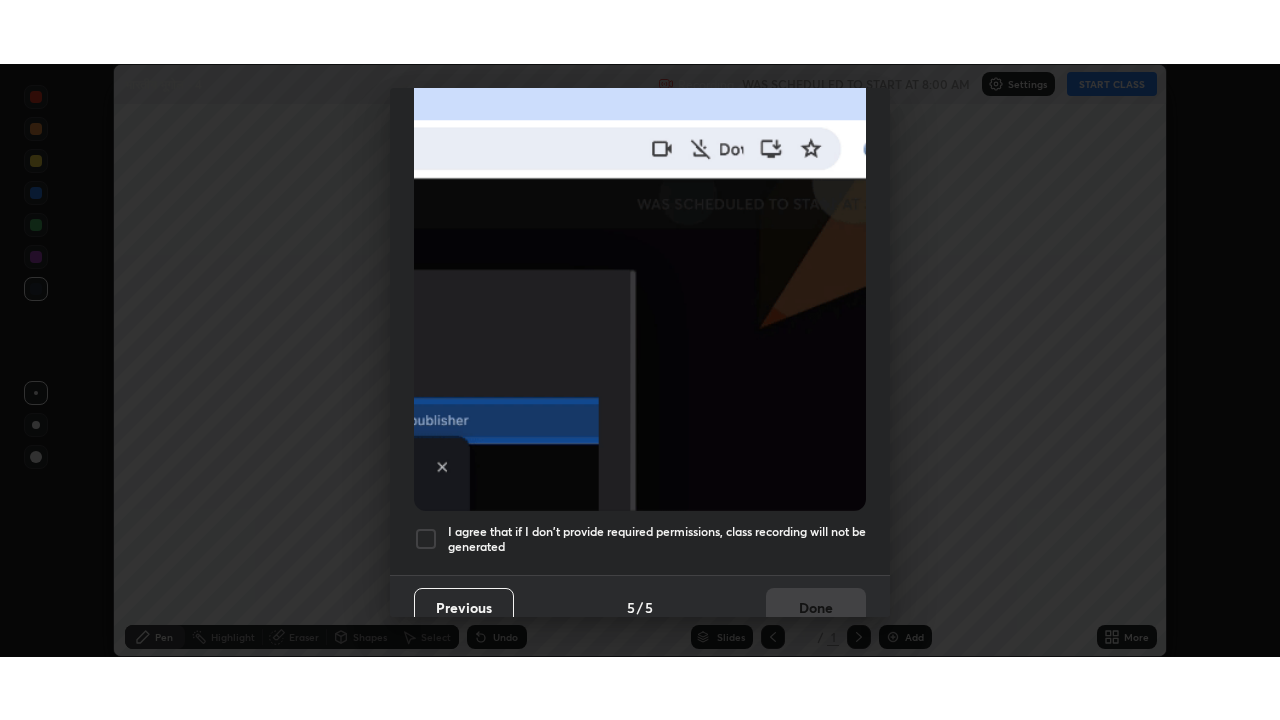 scroll, scrollTop: 470, scrollLeft: 0, axis: vertical 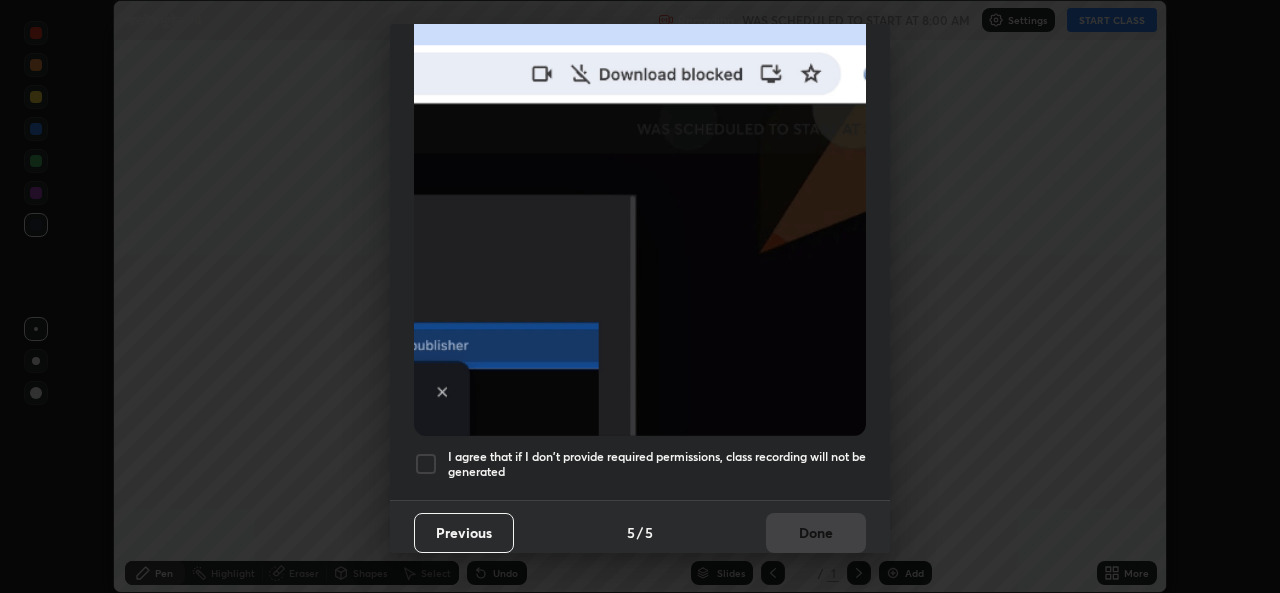 click on "I agree that if I don't provide required permissions, class recording will not be generated" at bounding box center [657, 464] 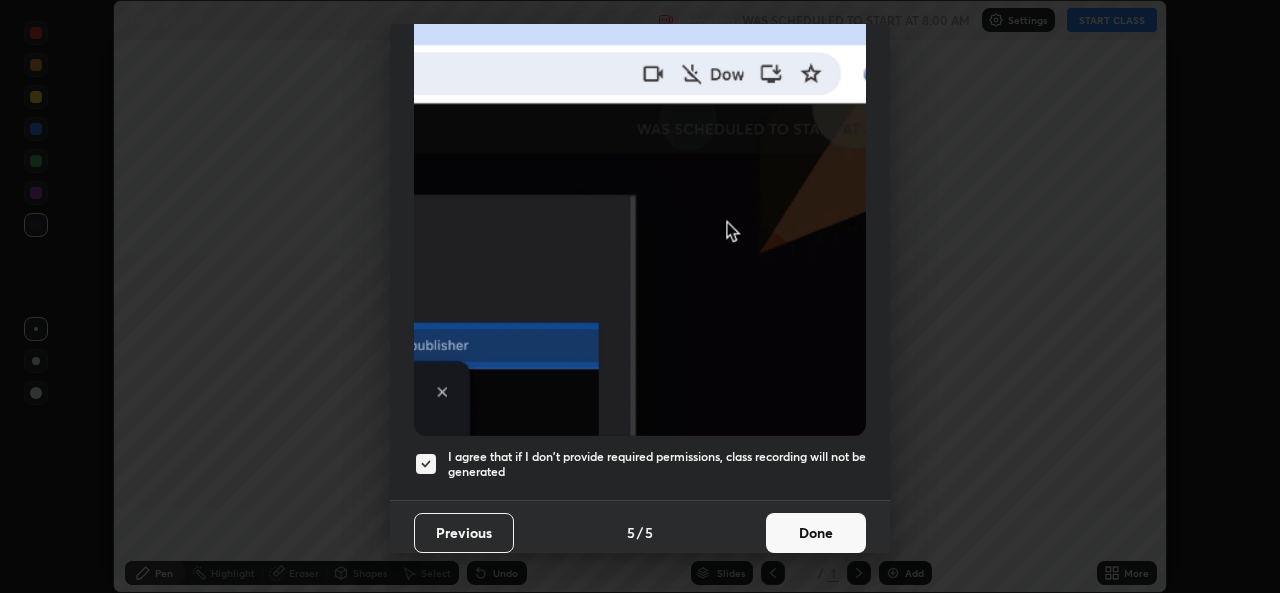 click on "Done" at bounding box center [816, 533] 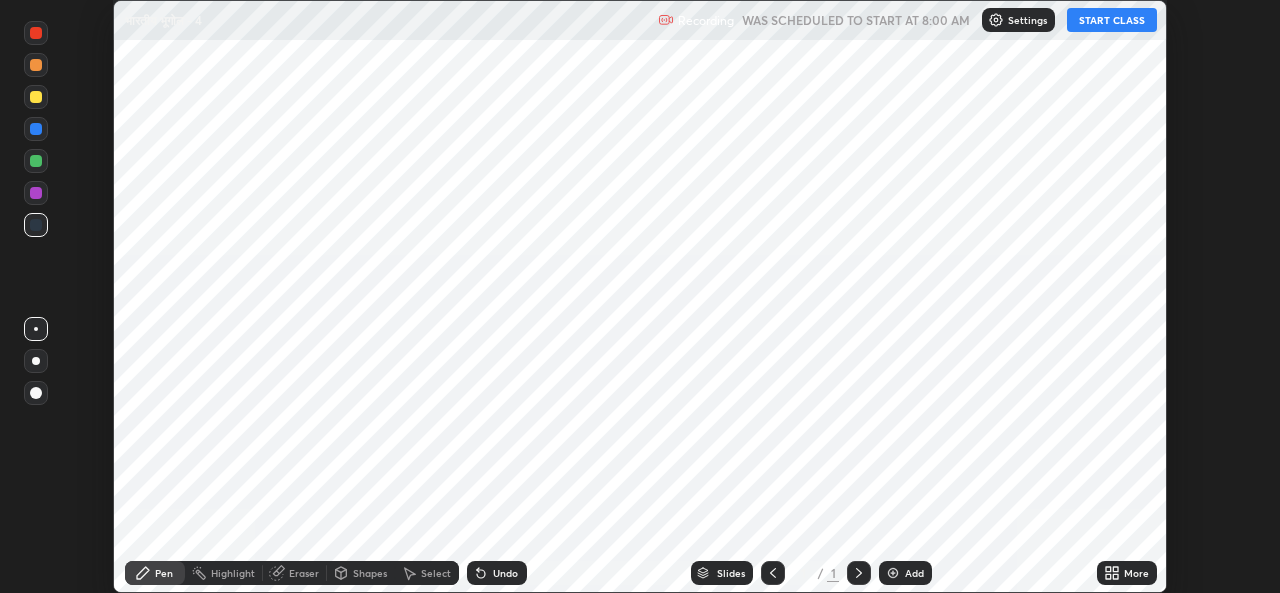 click on "More" at bounding box center (1136, 573) 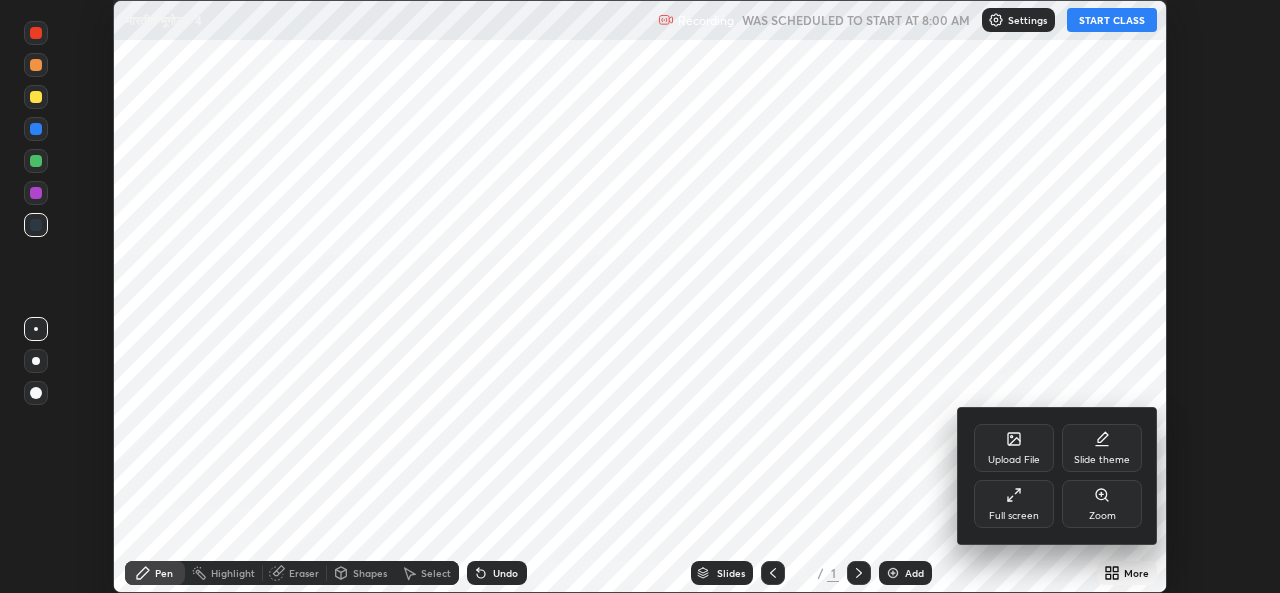 click at bounding box center [640, 296] 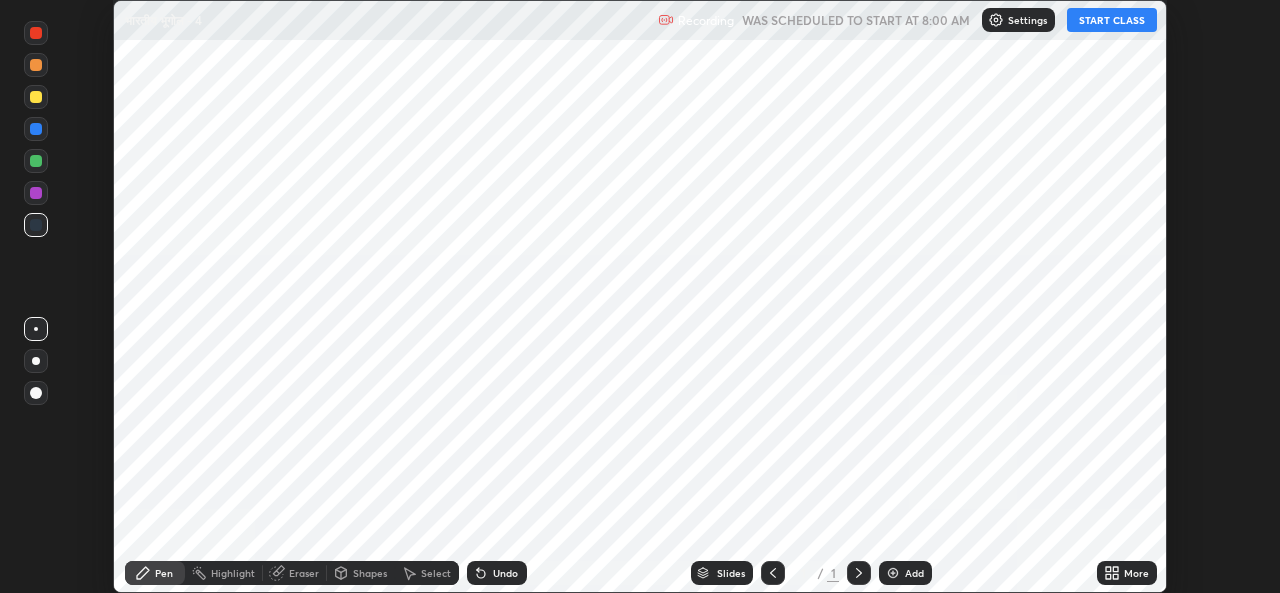click on "Add" at bounding box center (914, 573) 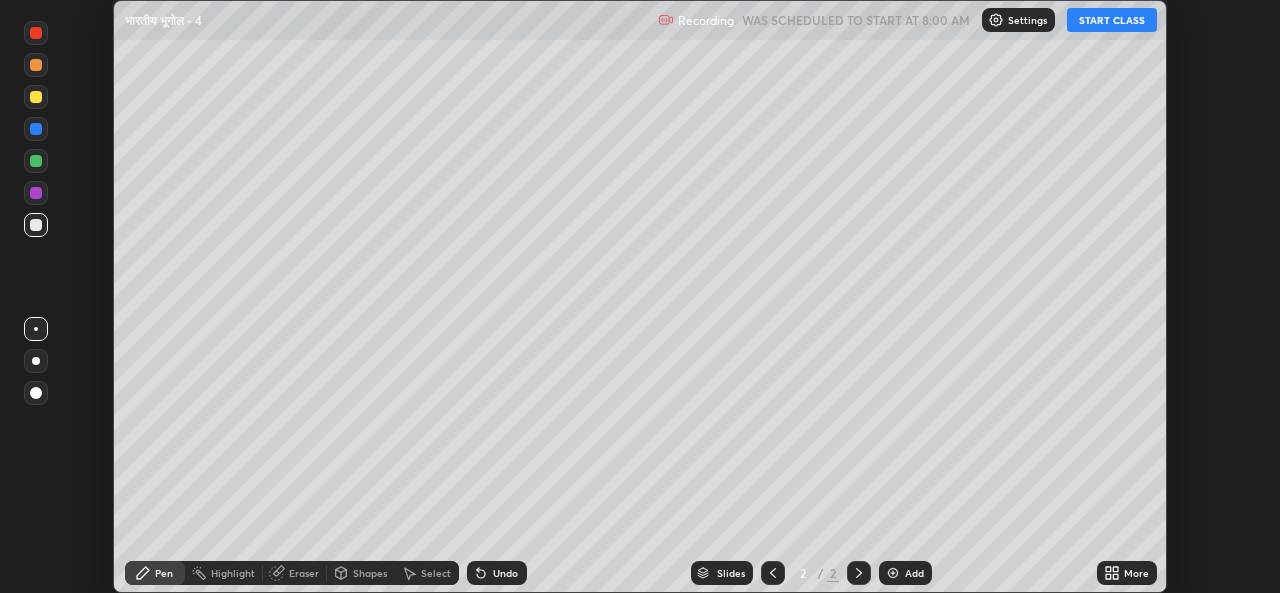 click 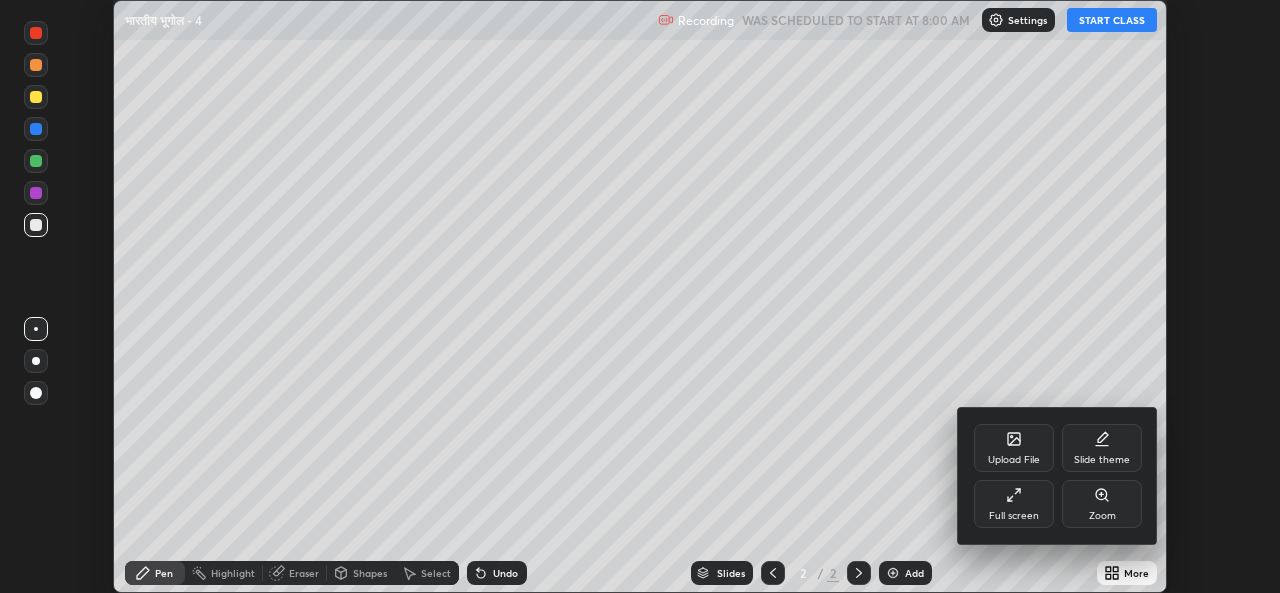 click on "Full screen" at bounding box center [1014, 504] 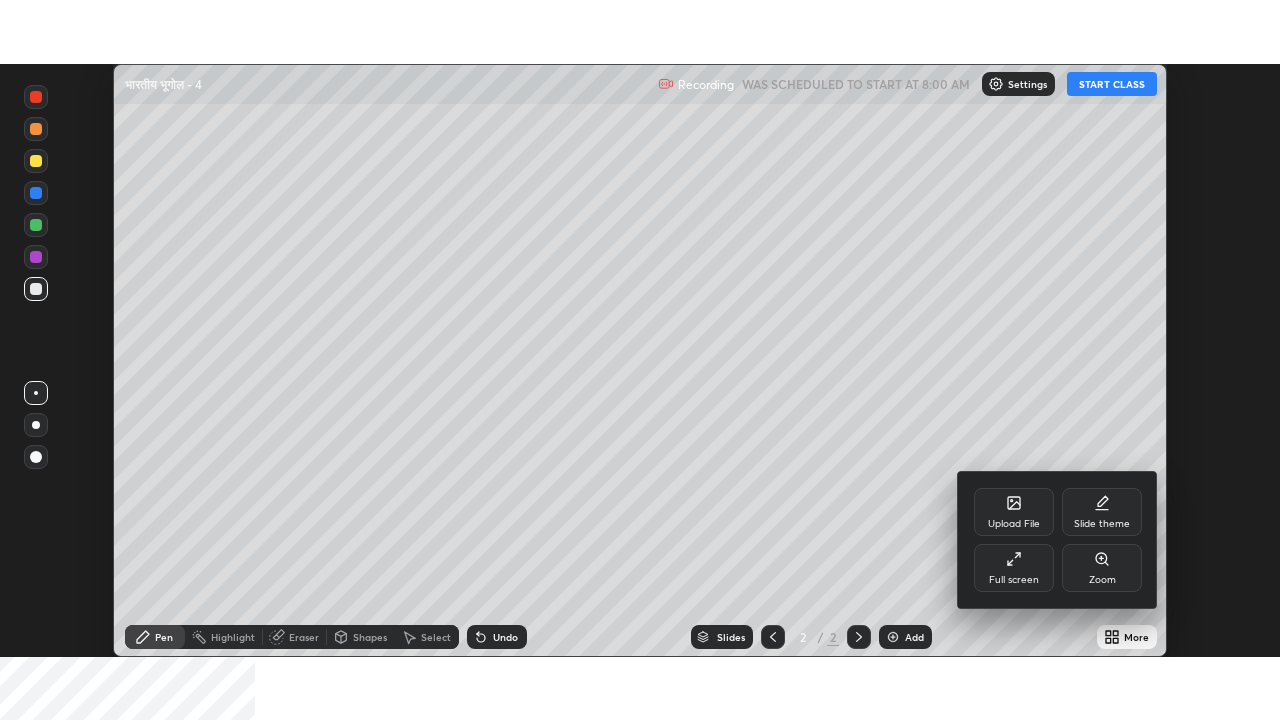 scroll, scrollTop: 99280, scrollLeft: 98720, axis: both 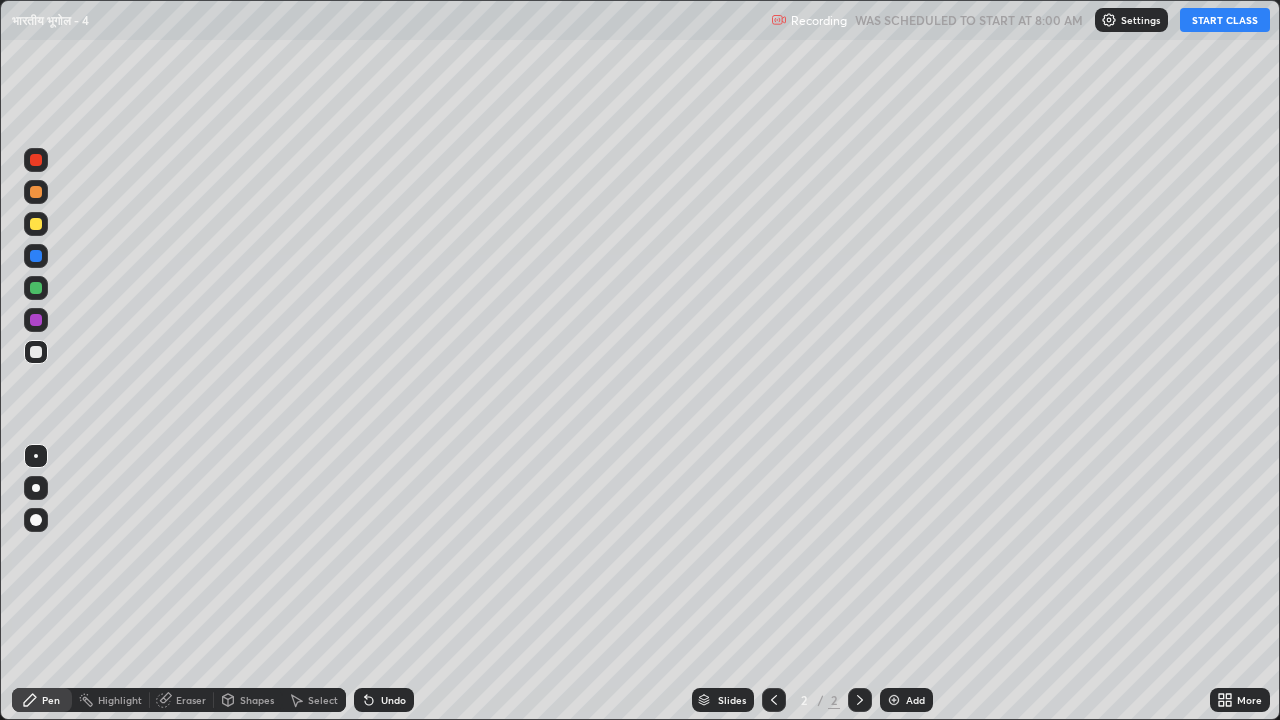 click on "Settings" at bounding box center [1140, 20] 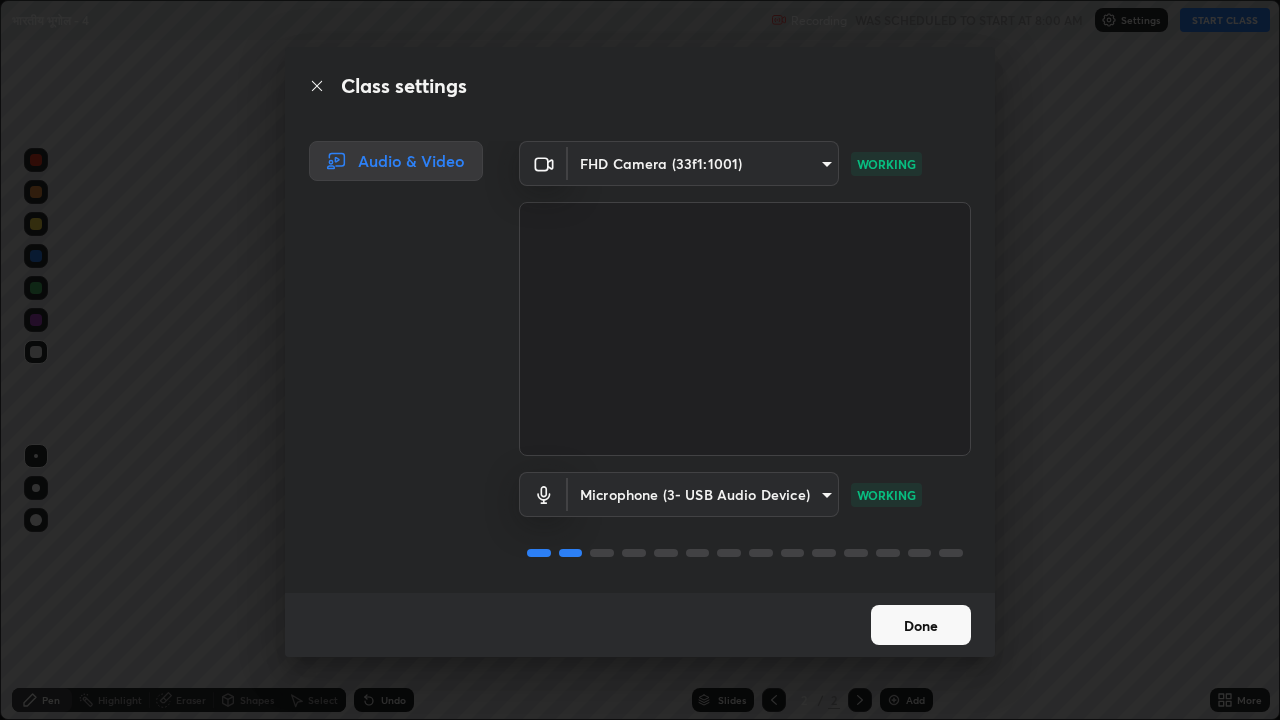 click on "Done" at bounding box center [921, 625] 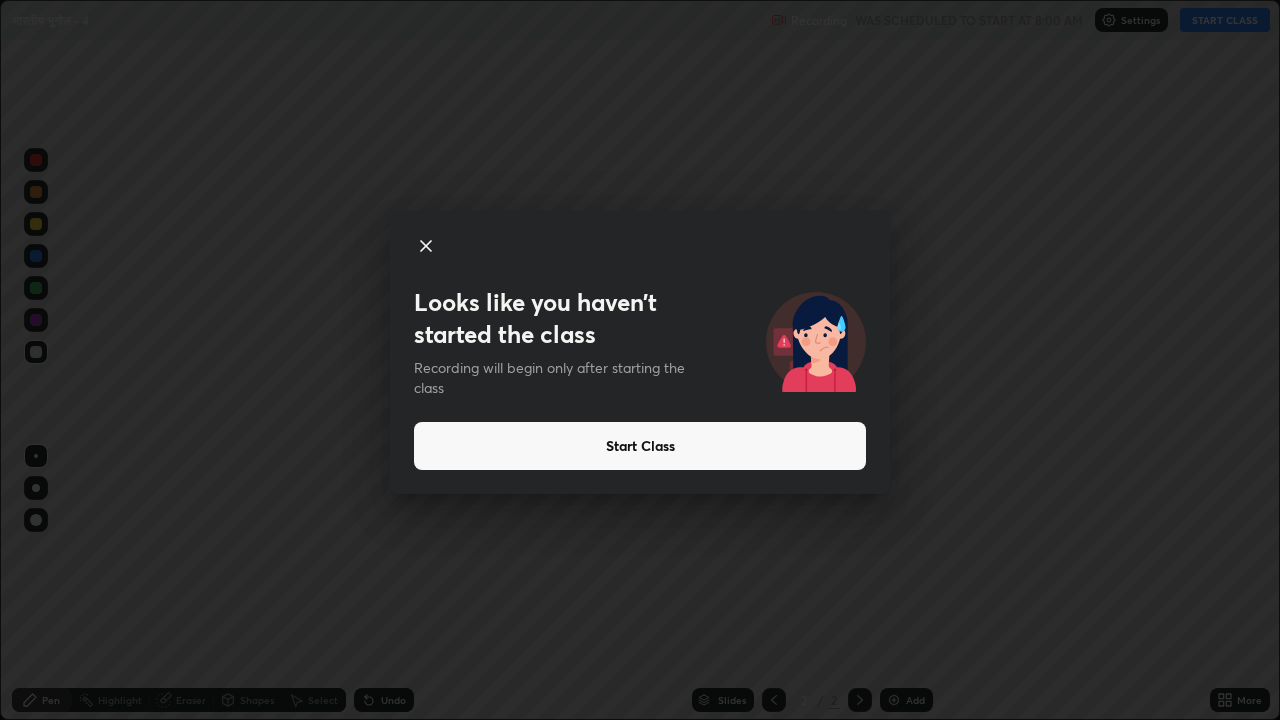 click on "Start Class" at bounding box center (640, 446) 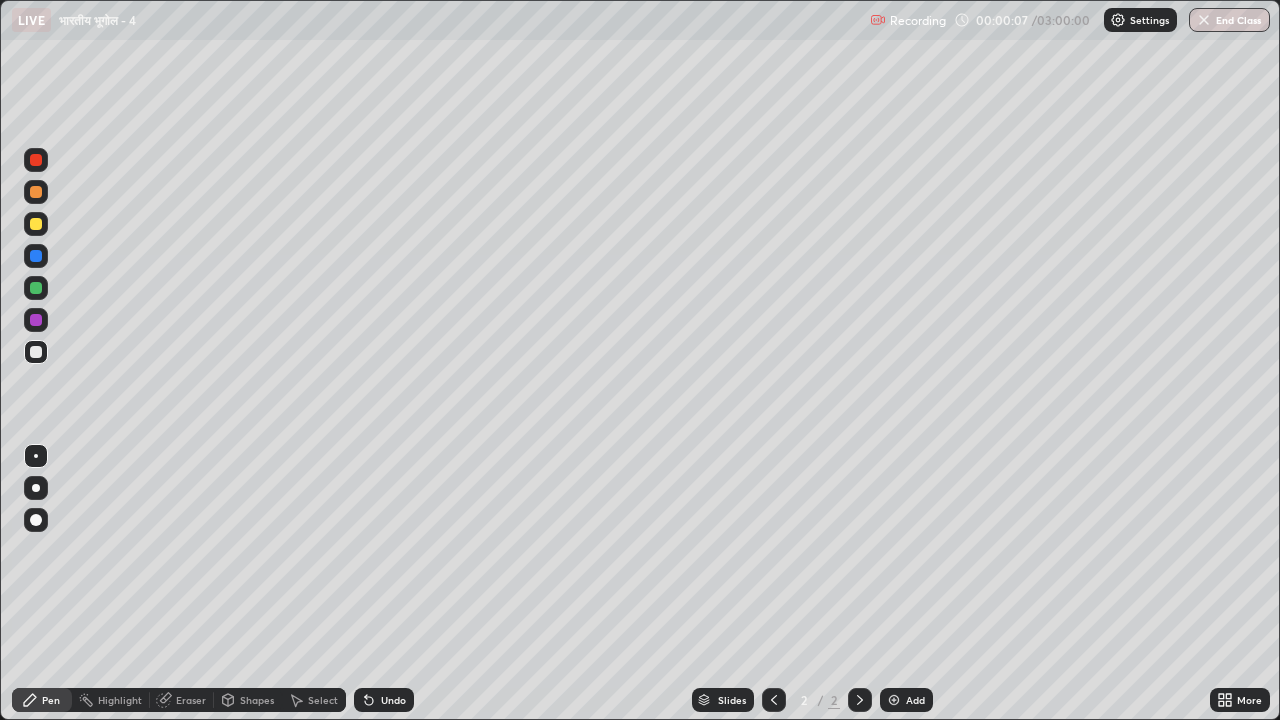 click on "Undo" at bounding box center (393, 700) 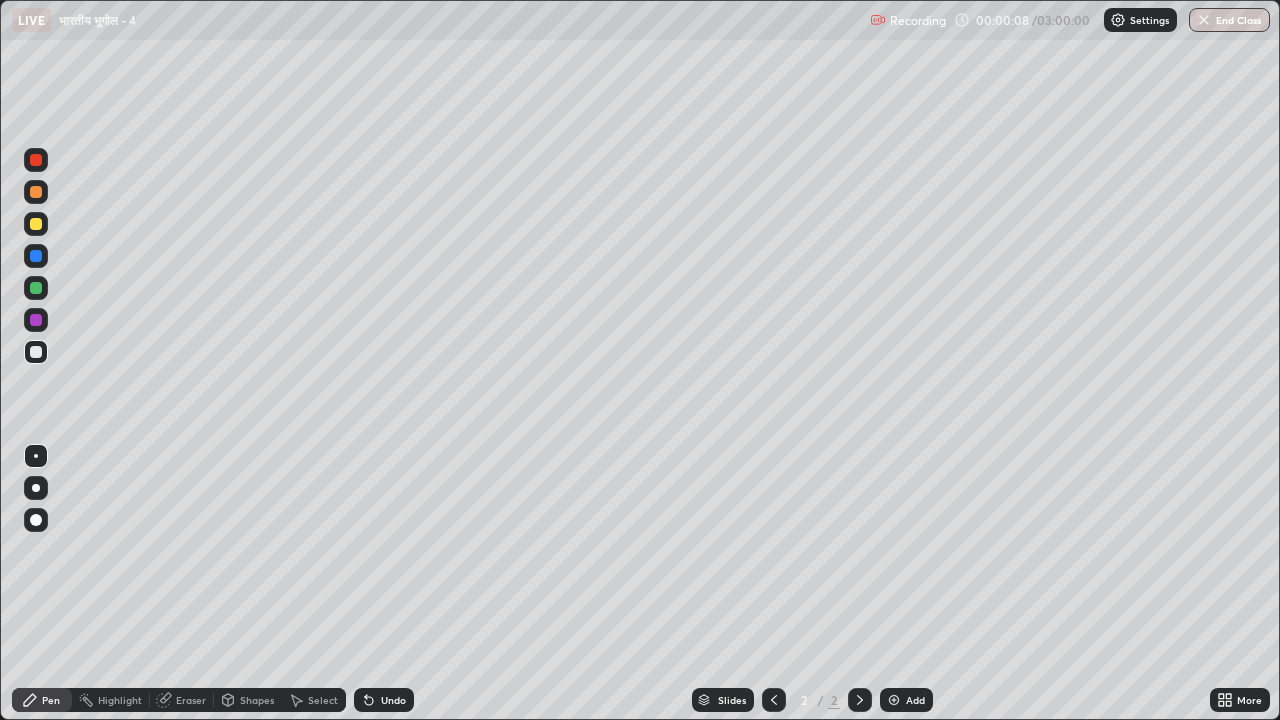click on "Undo" at bounding box center [393, 700] 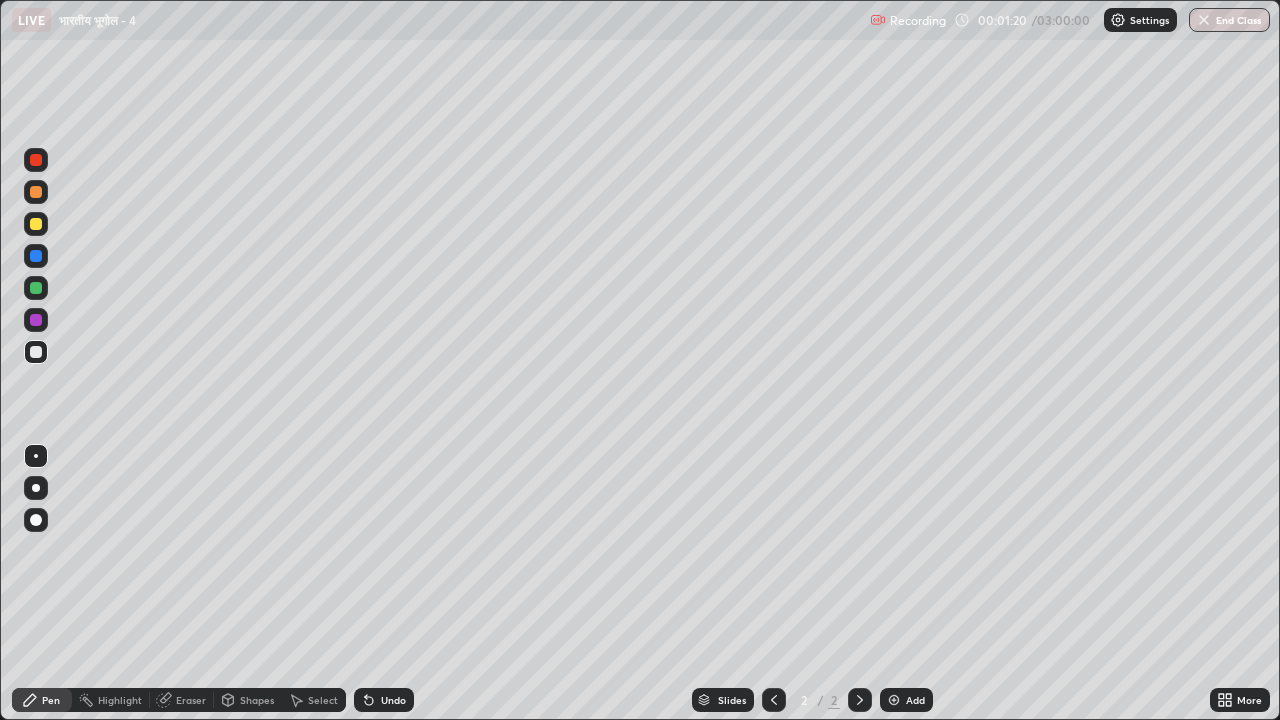 click at bounding box center [36, 488] 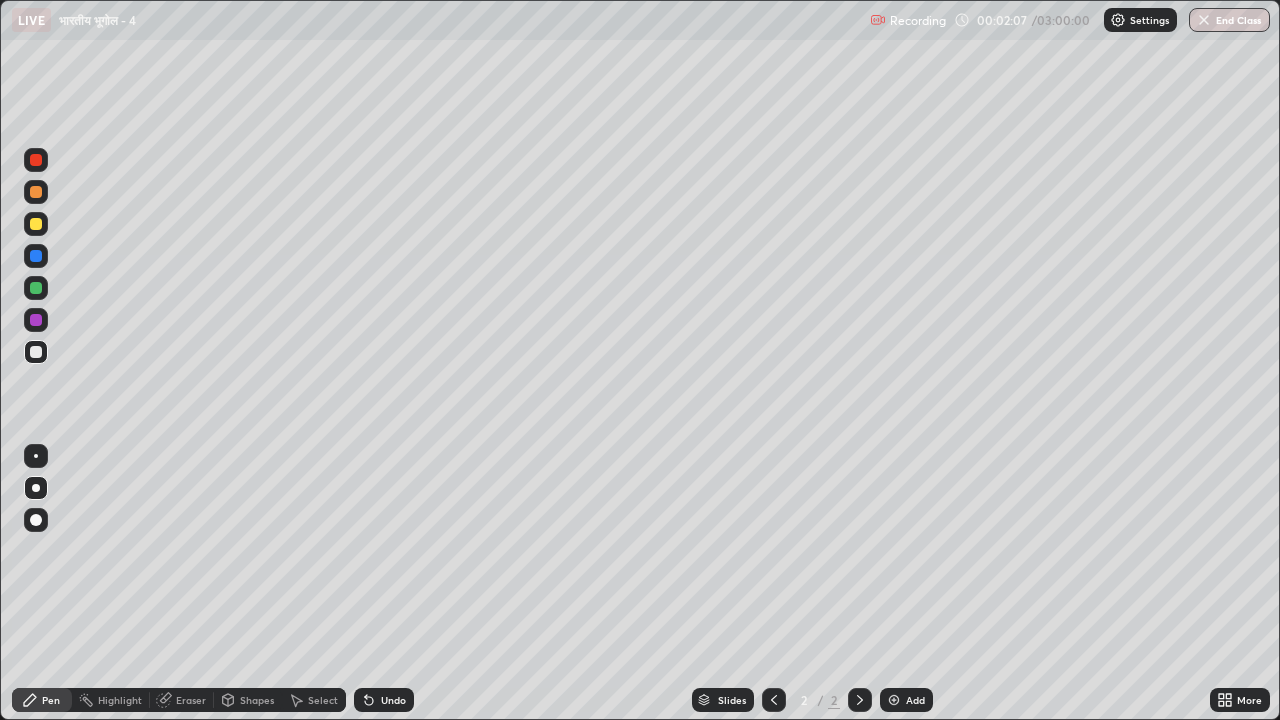click at bounding box center [36, 288] 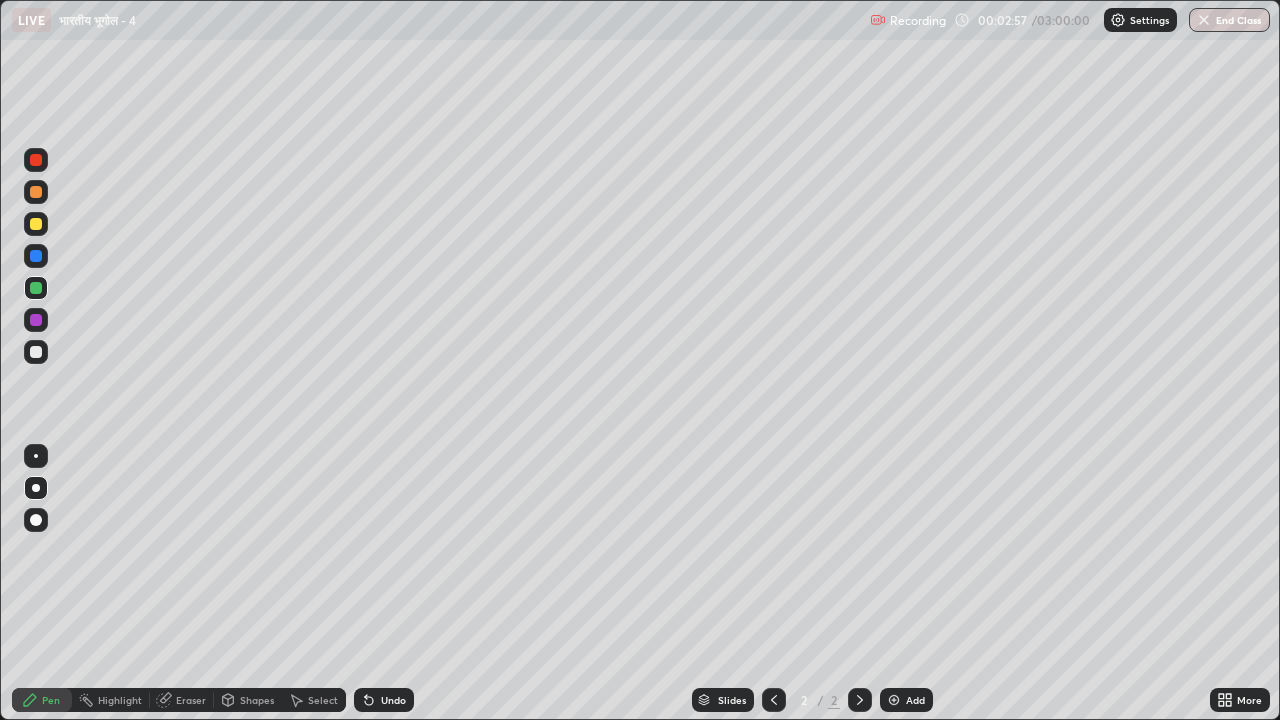 click at bounding box center [36, 352] 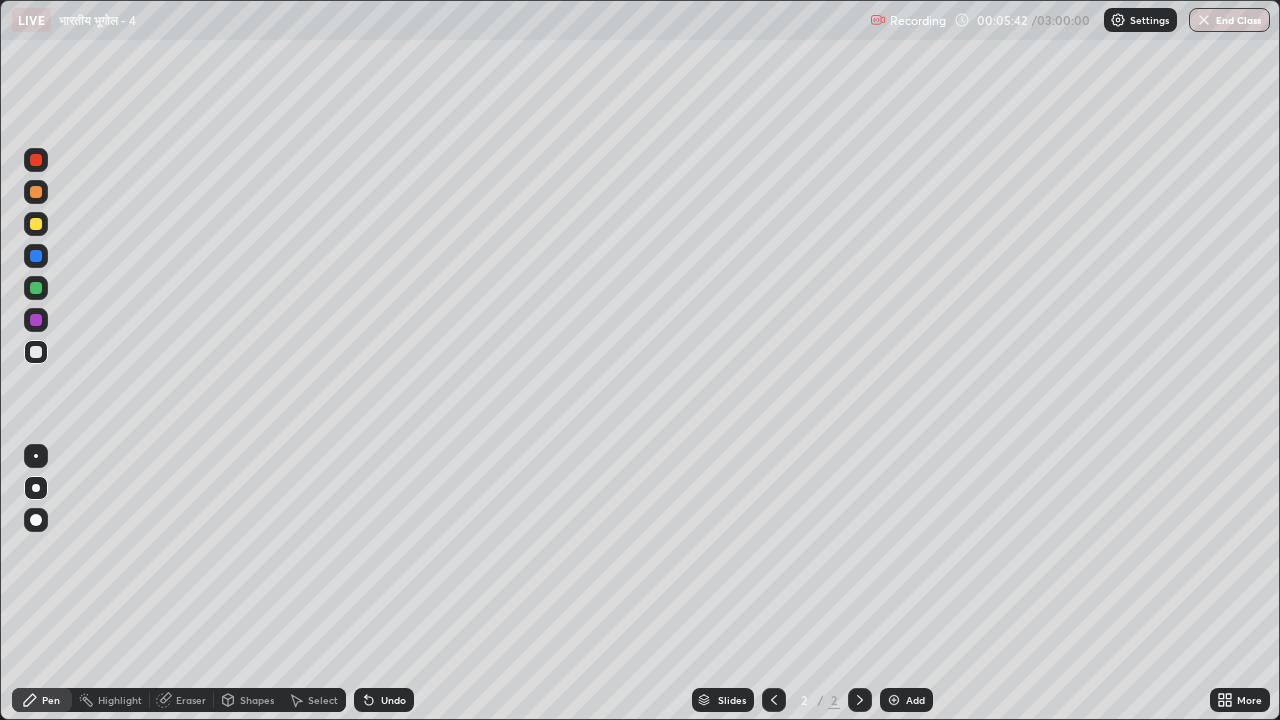 click at bounding box center (36, 224) 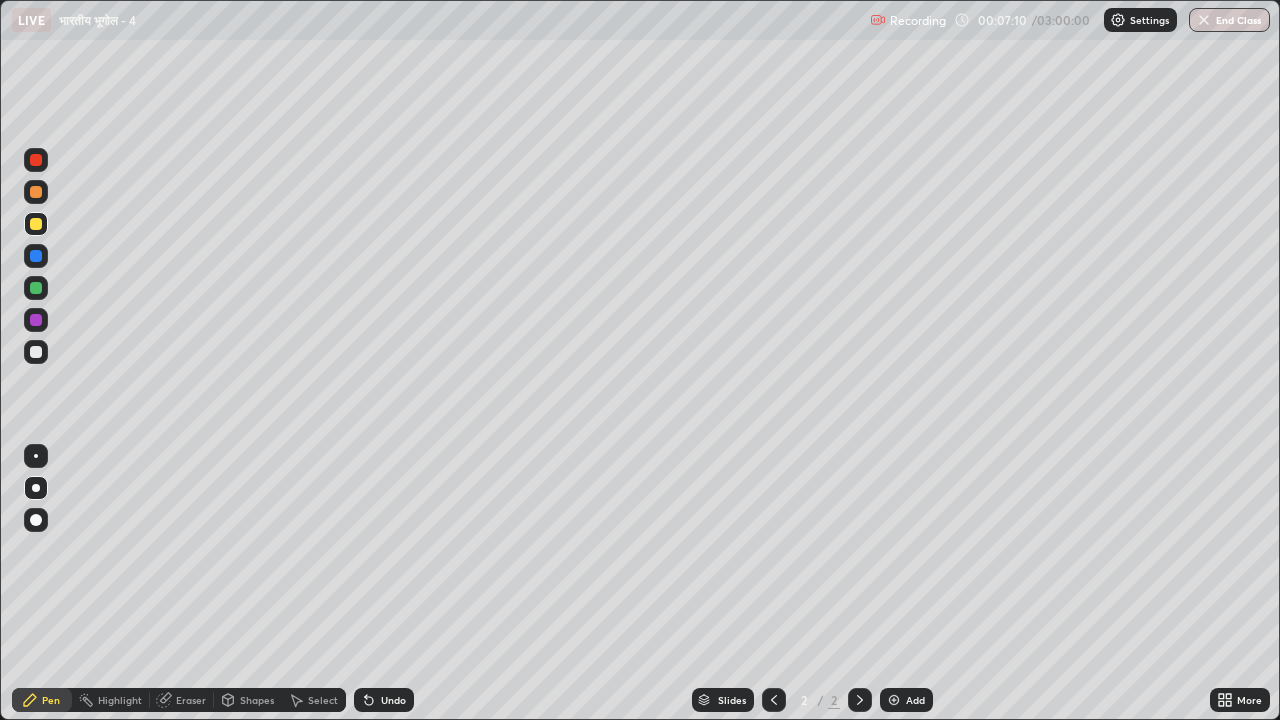 click at bounding box center [36, 352] 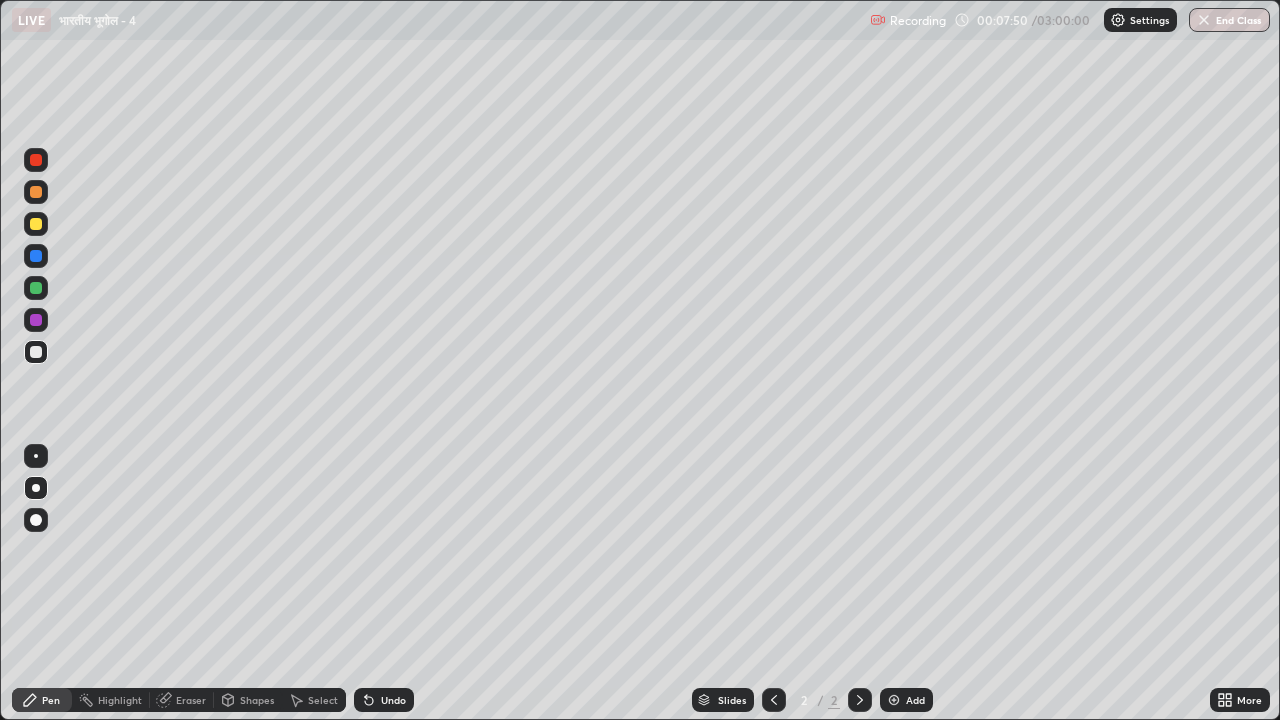 click at bounding box center (36, 288) 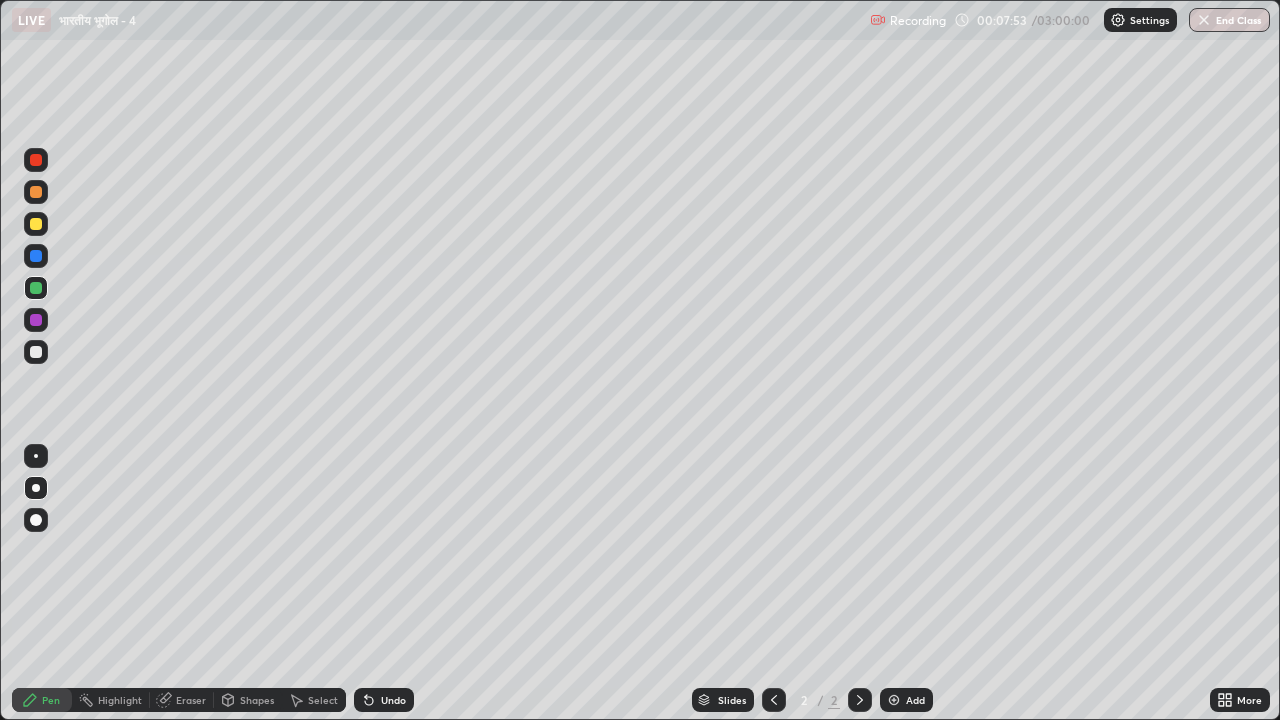 click at bounding box center (36, 224) 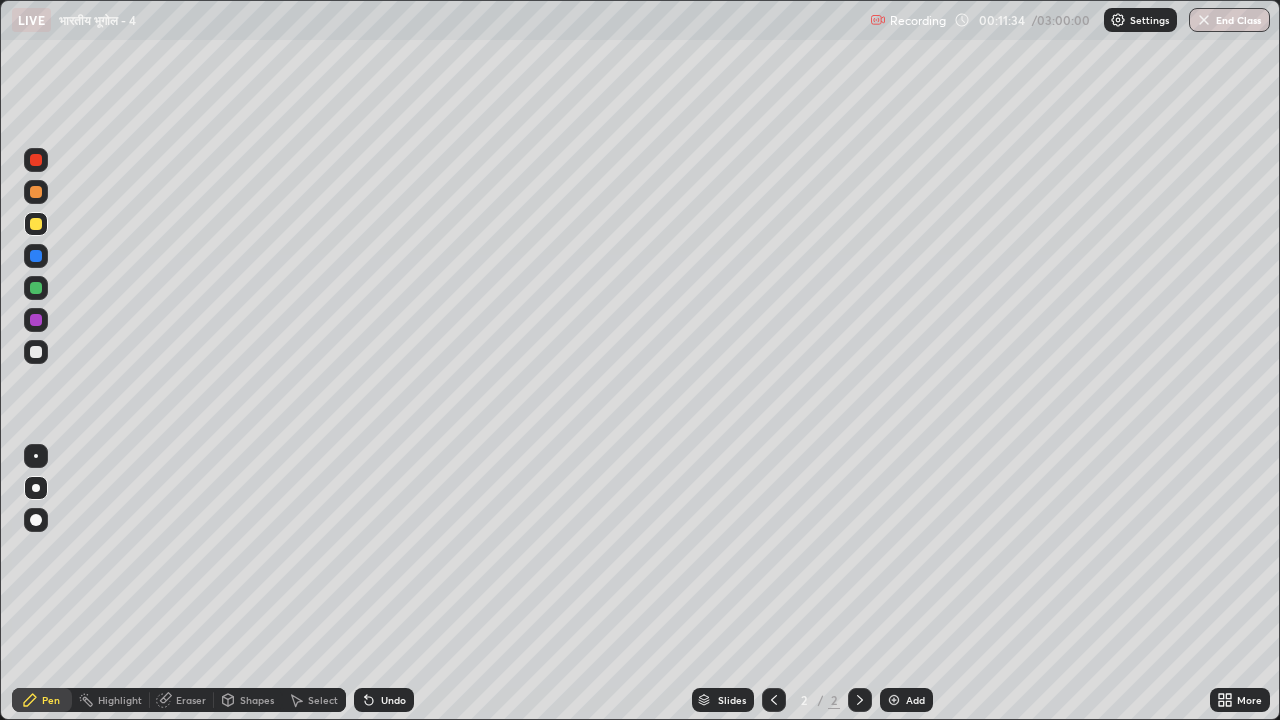 click at bounding box center (36, 320) 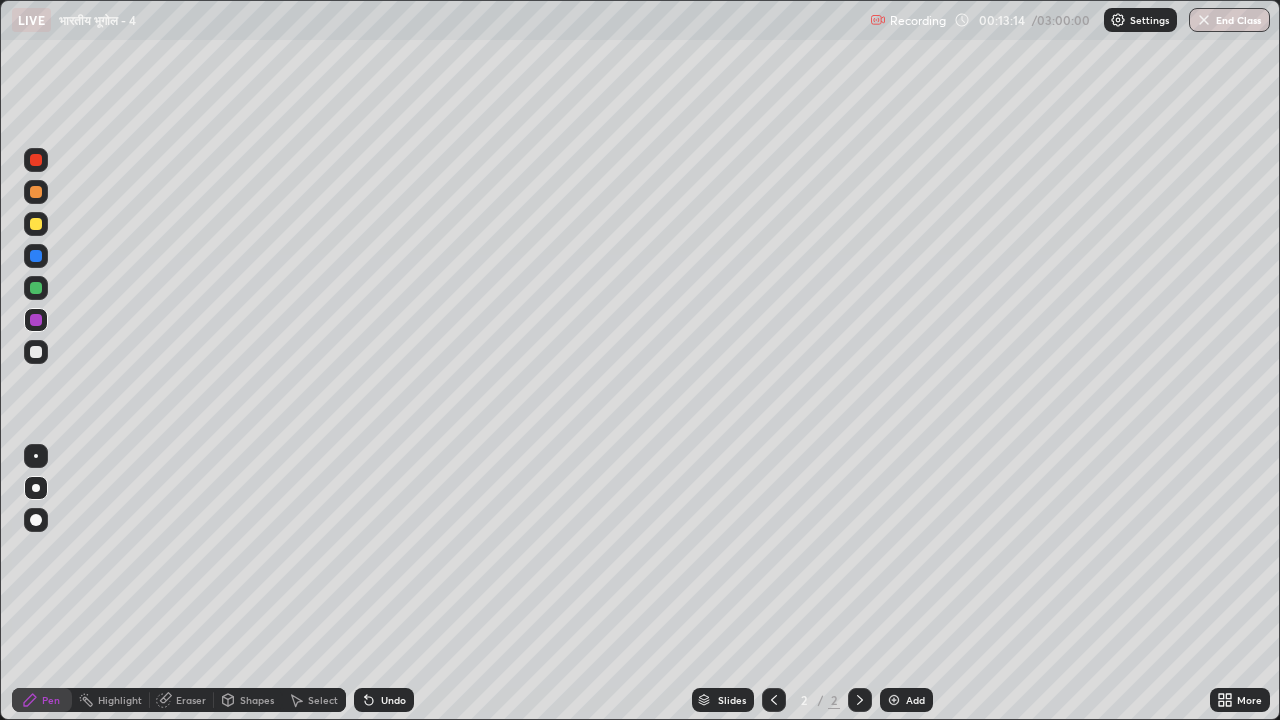 click at bounding box center [894, 700] 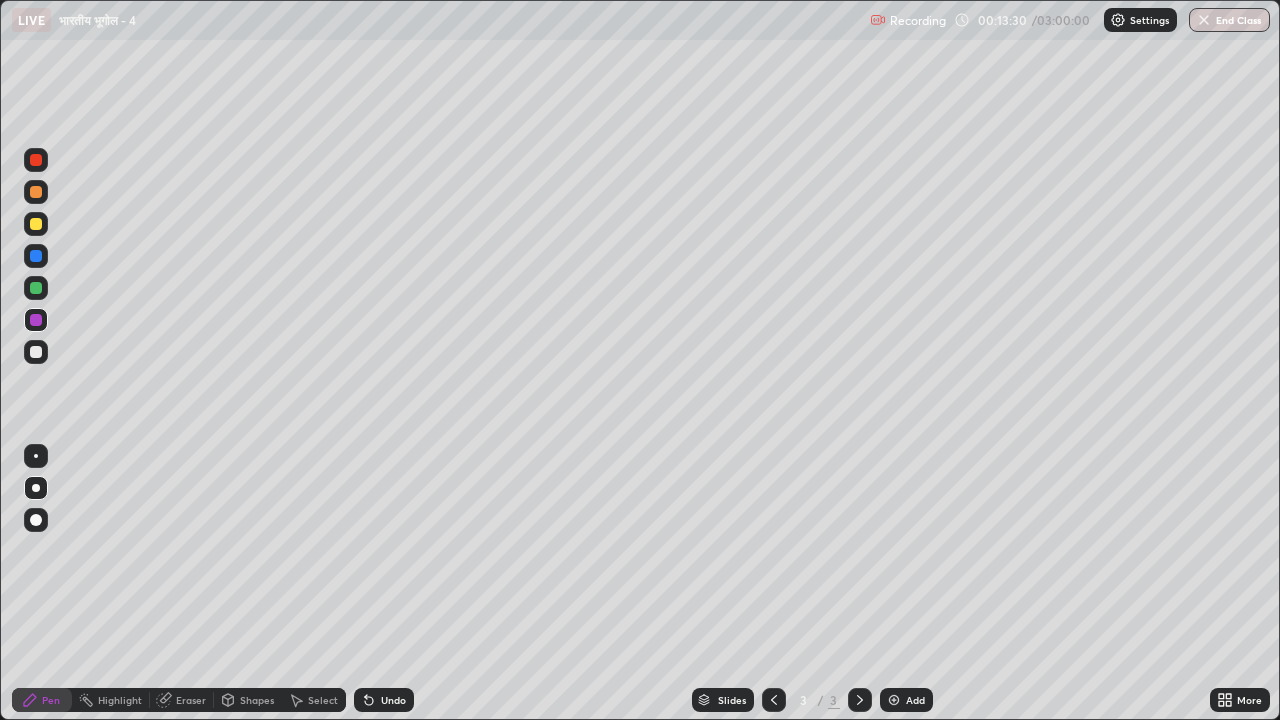 click at bounding box center (36, 288) 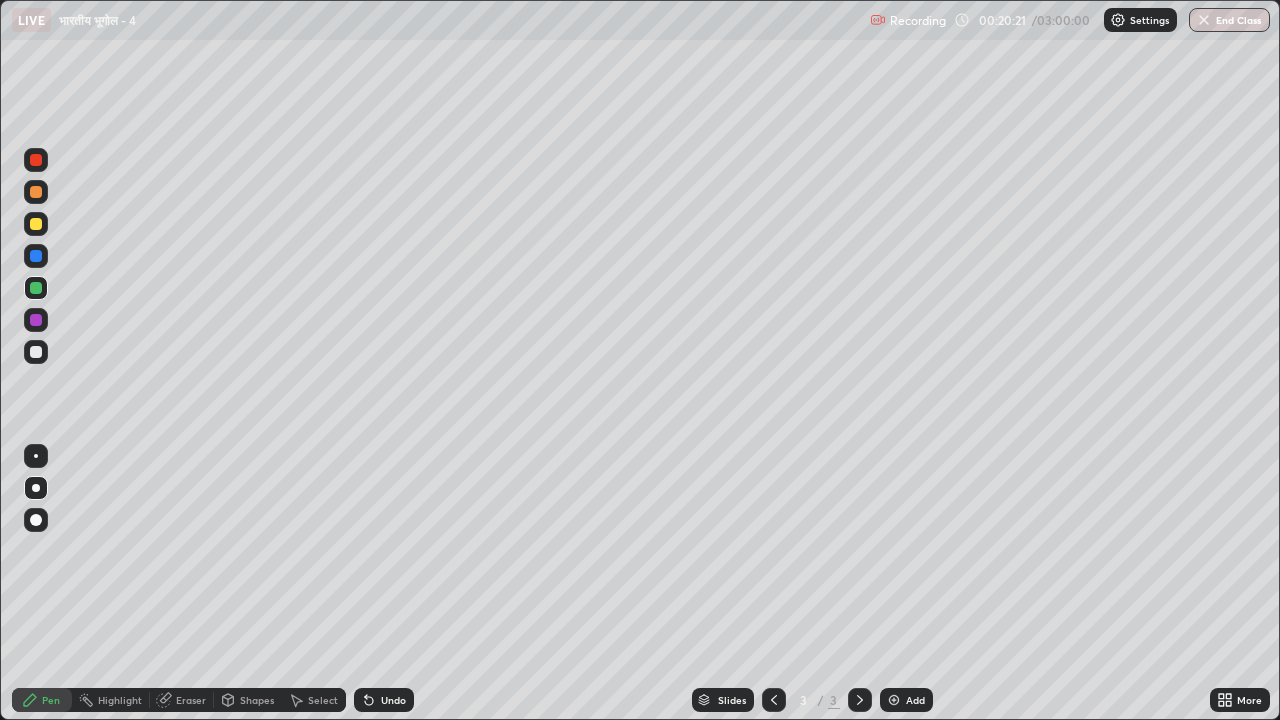 click 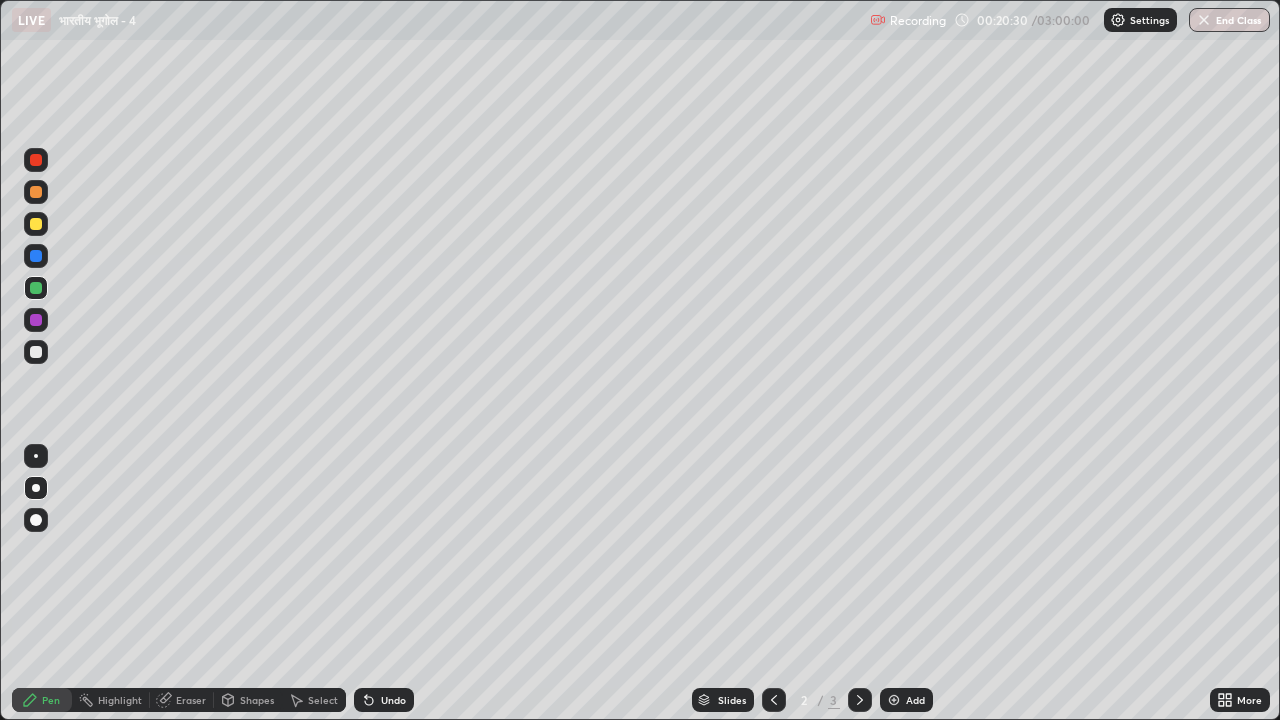 click at bounding box center (36, 320) 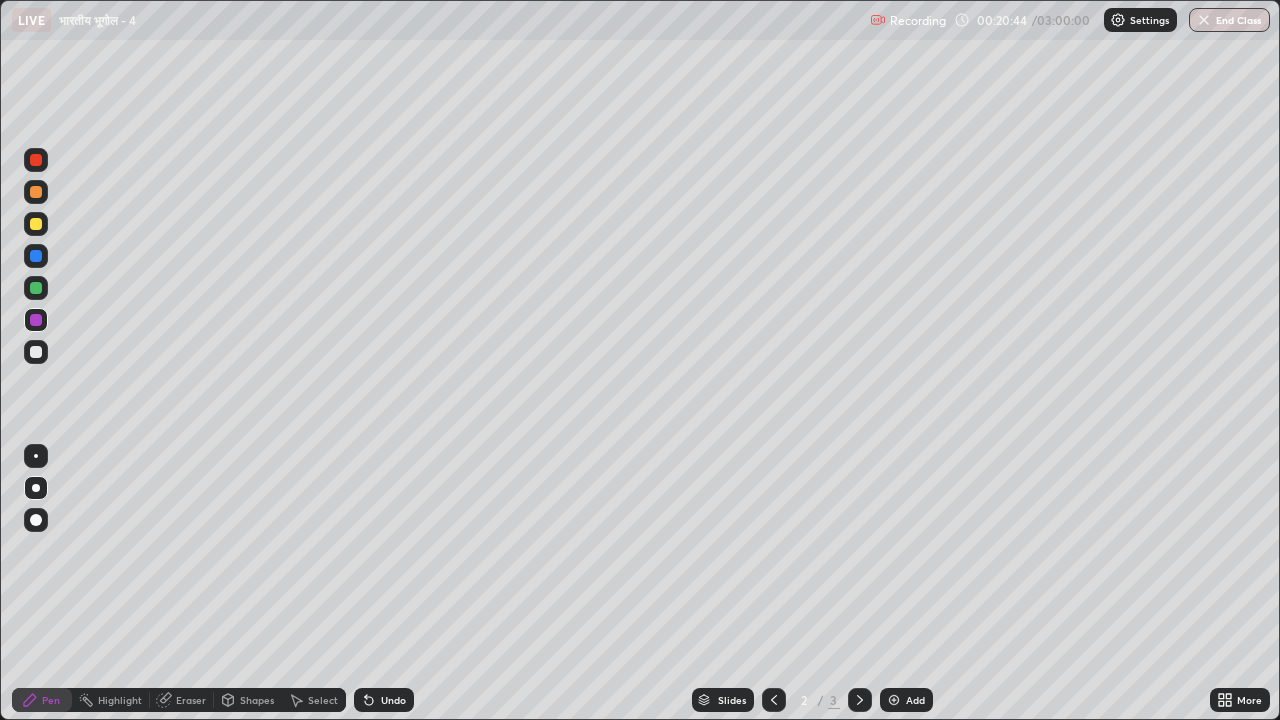 click 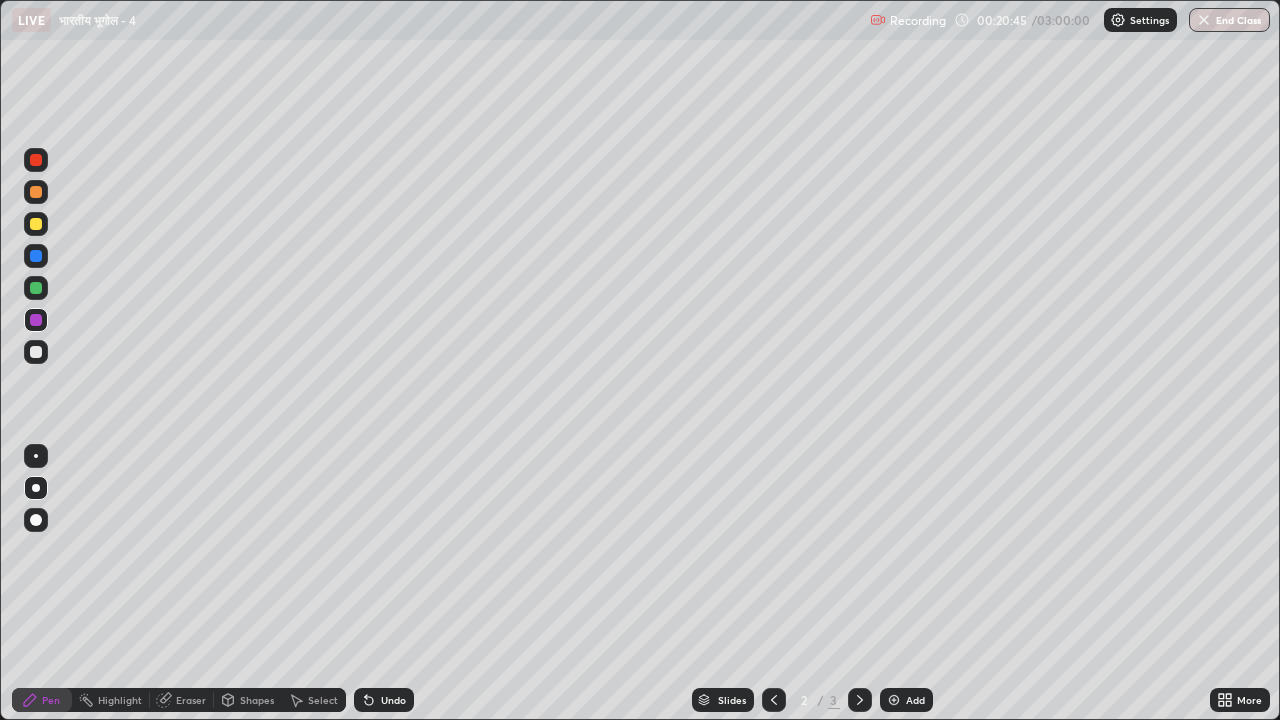 click 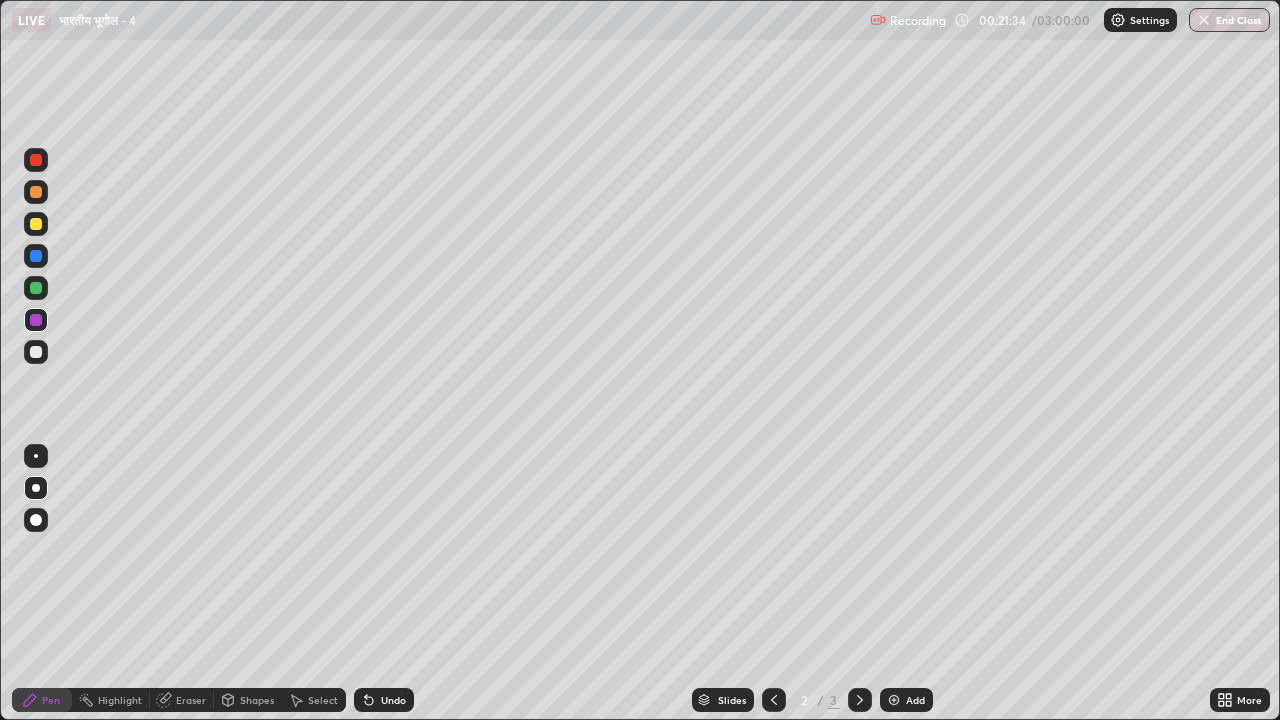 click at bounding box center [36, 192] 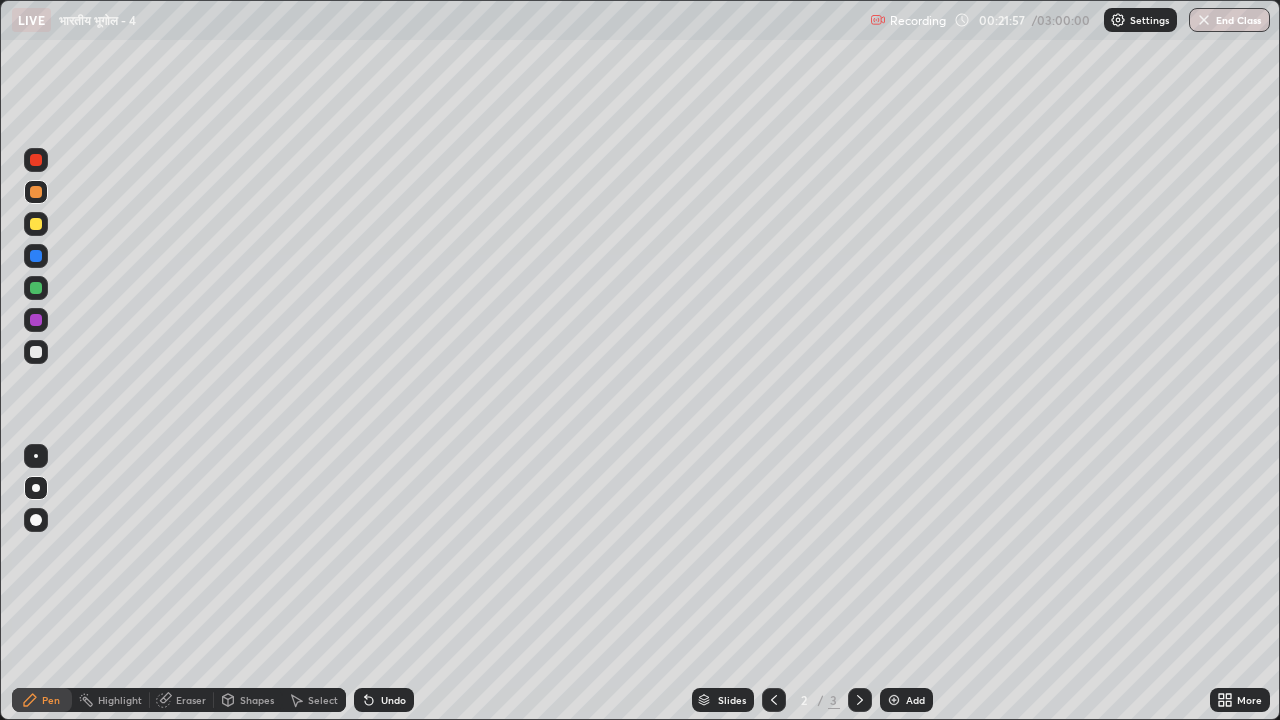 click at bounding box center [36, 352] 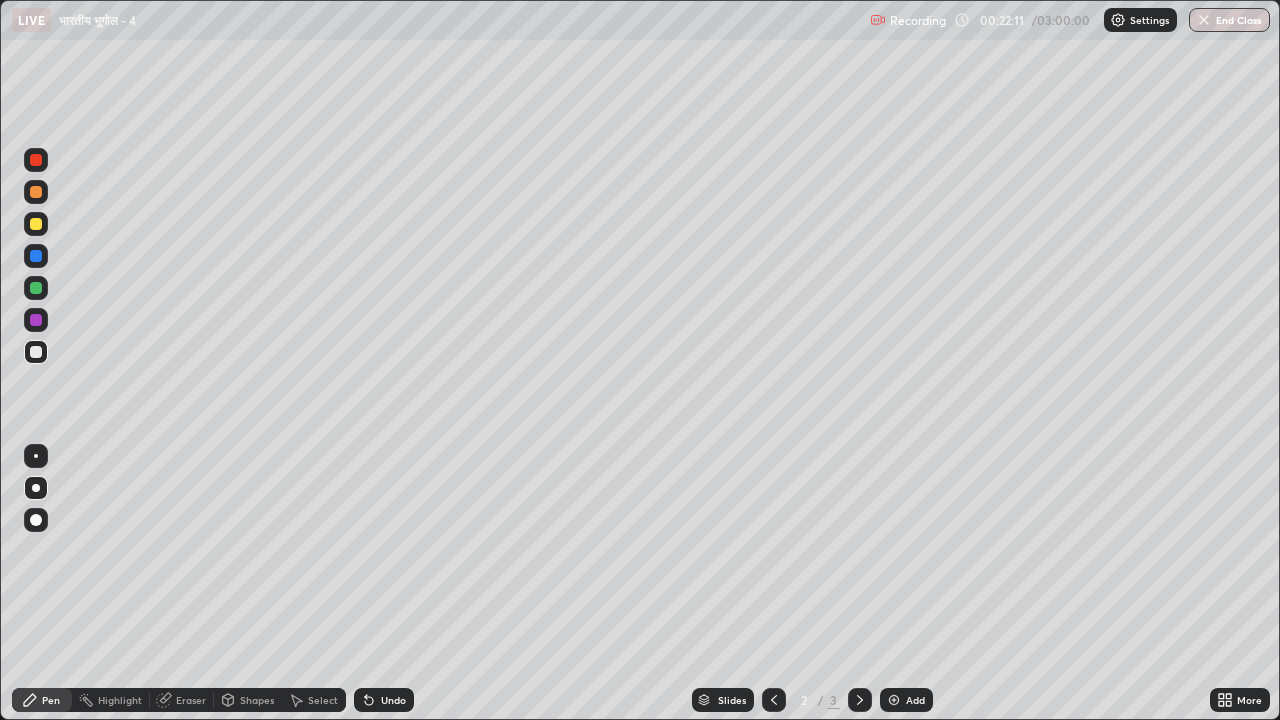 click at bounding box center (36, 192) 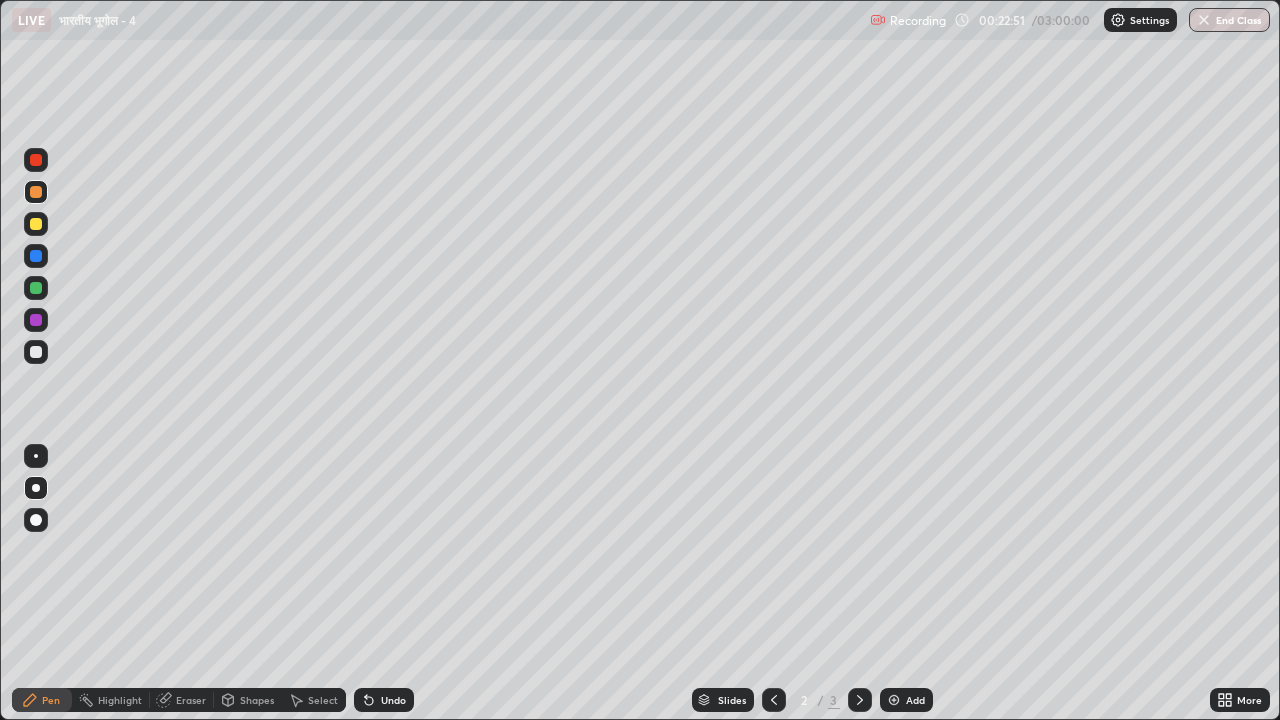 click at bounding box center [36, 224] 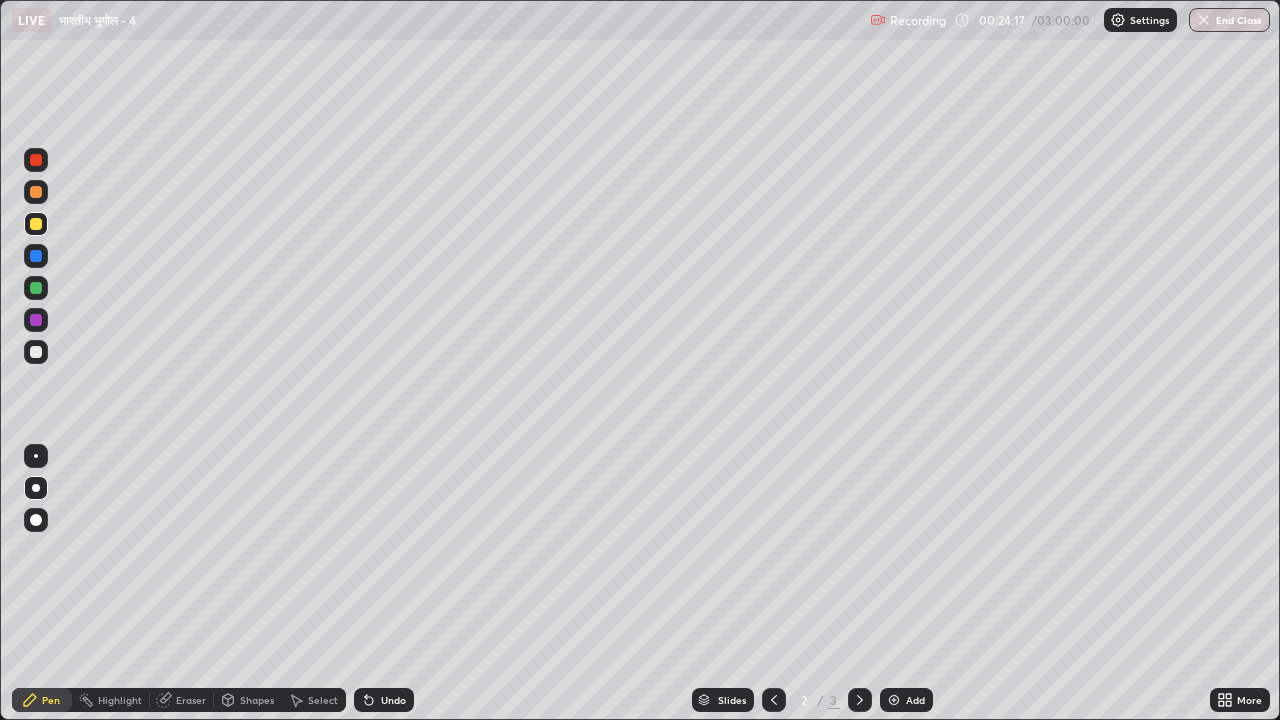 click at bounding box center (36, 352) 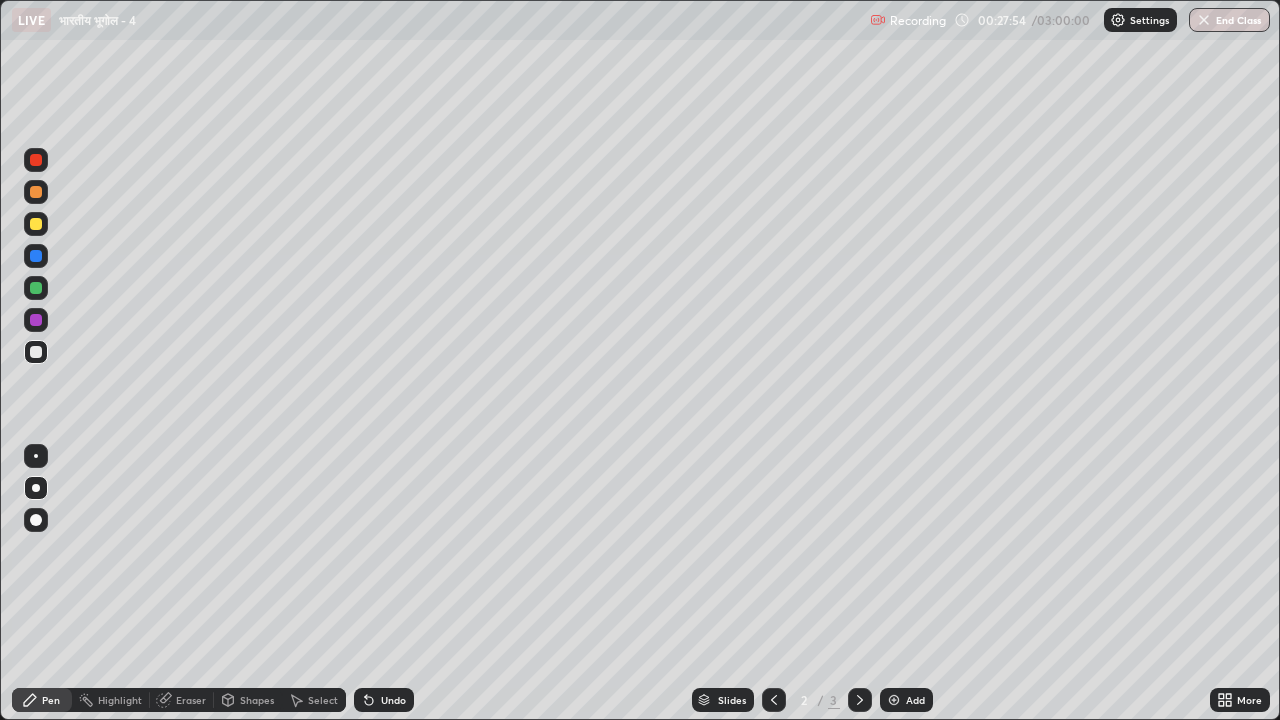 click at bounding box center (36, 224) 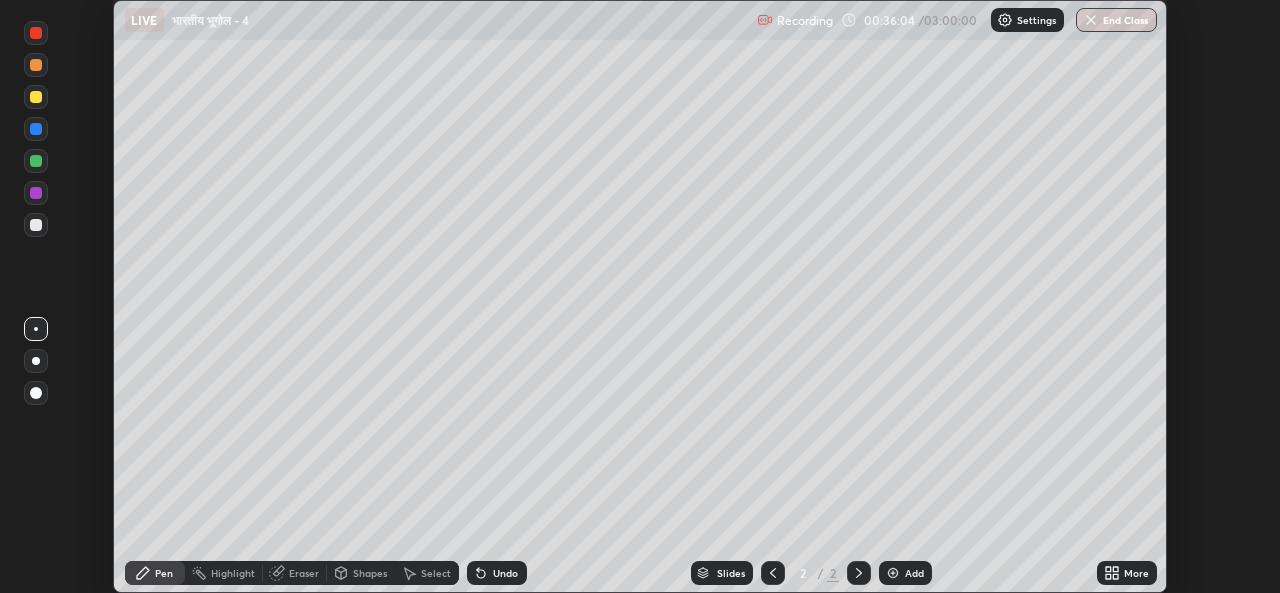 scroll, scrollTop: 0, scrollLeft: 0, axis: both 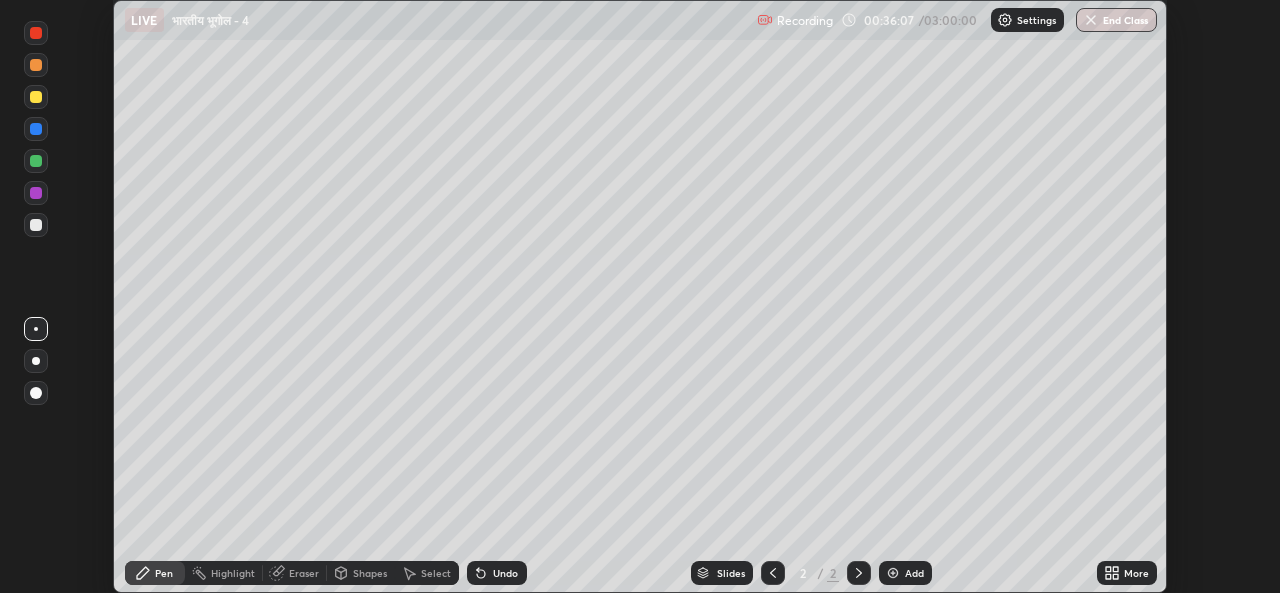 click on "More" at bounding box center [1127, 573] 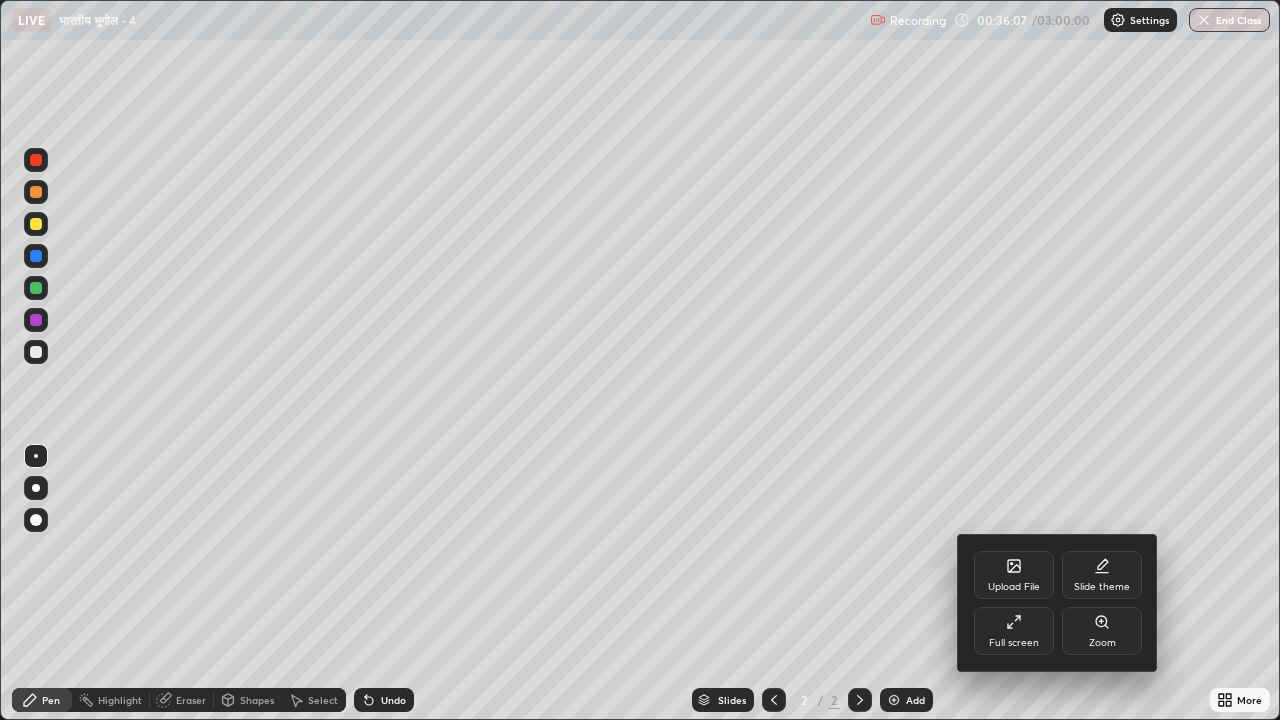 scroll, scrollTop: 99280, scrollLeft: 98720, axis: both 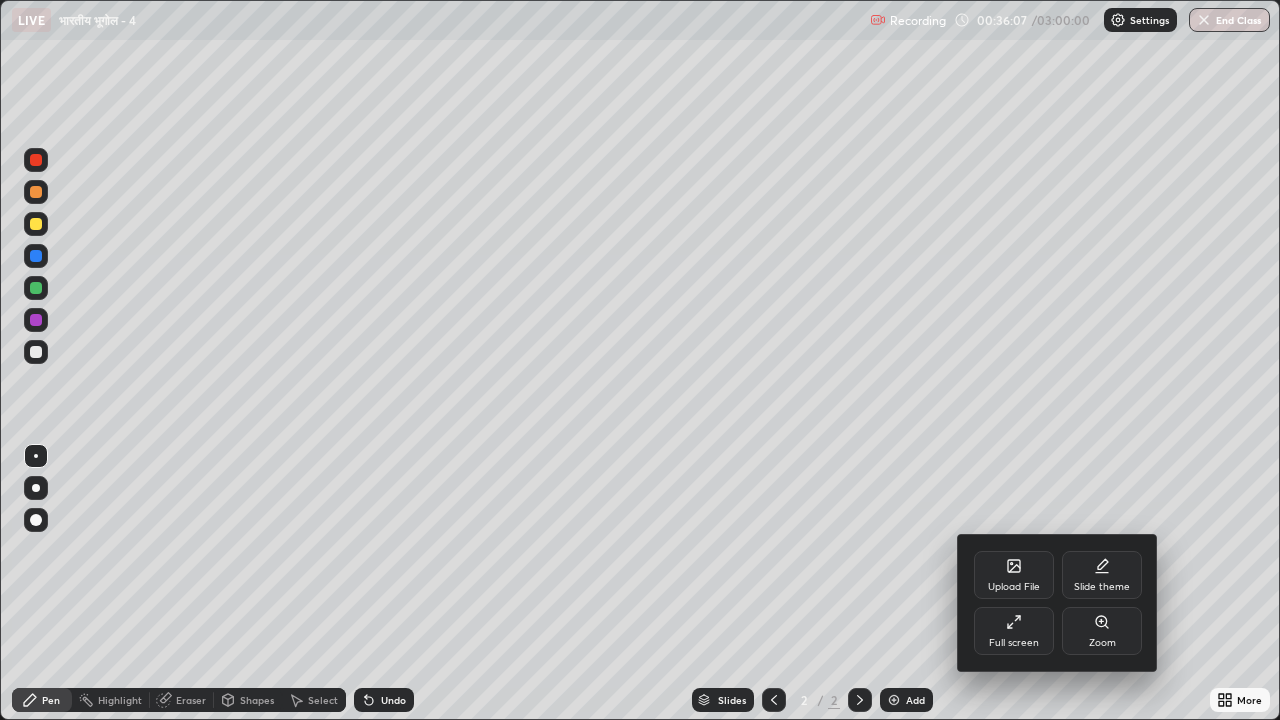 click on "Upload File" at bounding box center [1014, 587] 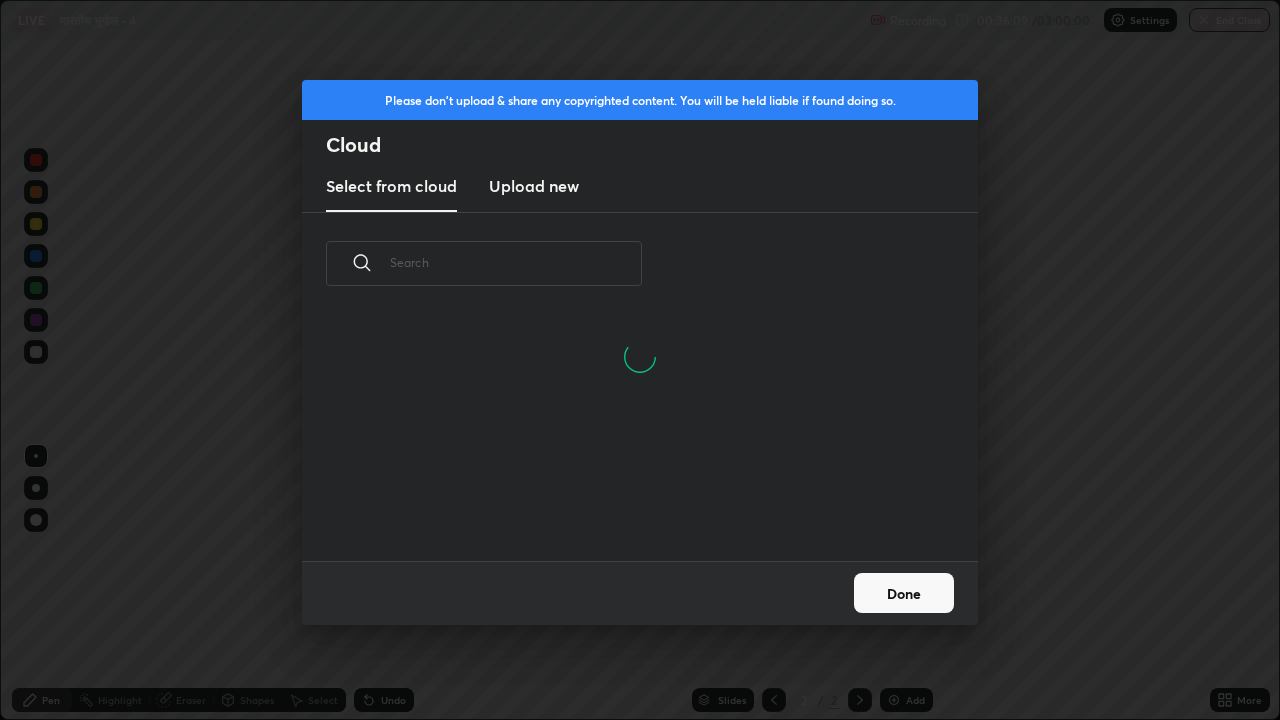 click on "Done" at bounding box center [904, 593] 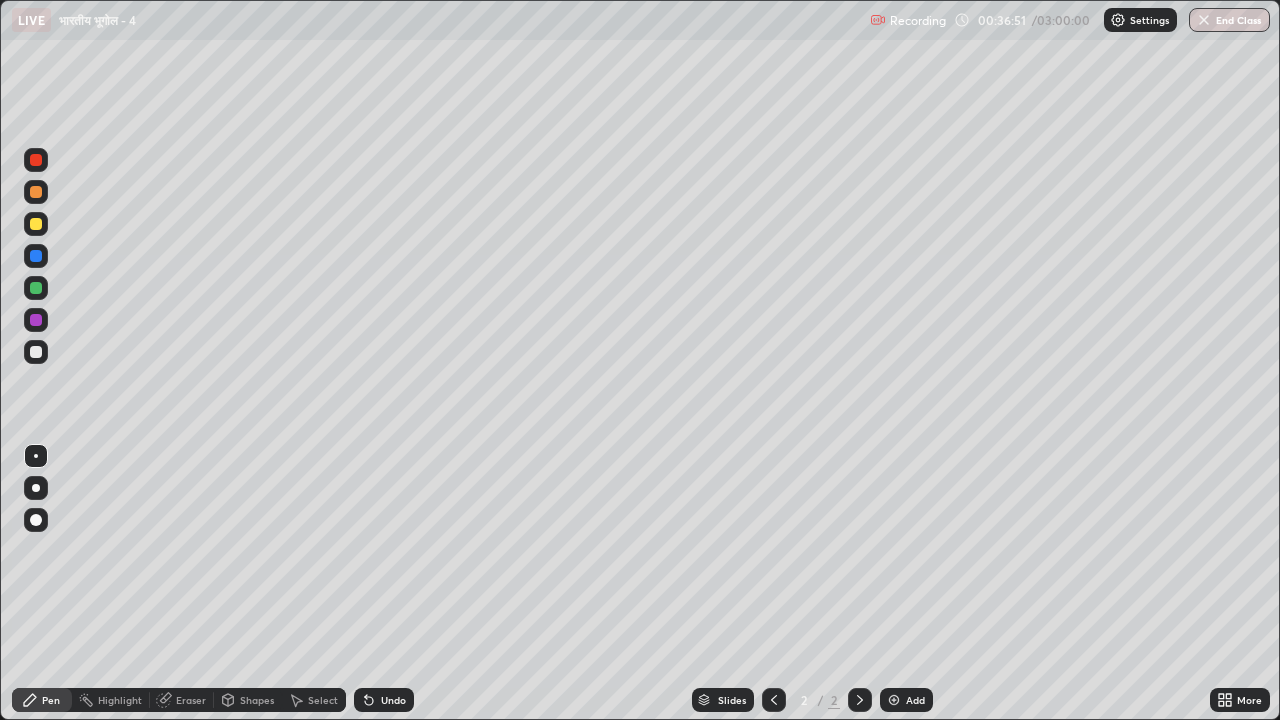click at bounding box center [36, 488] 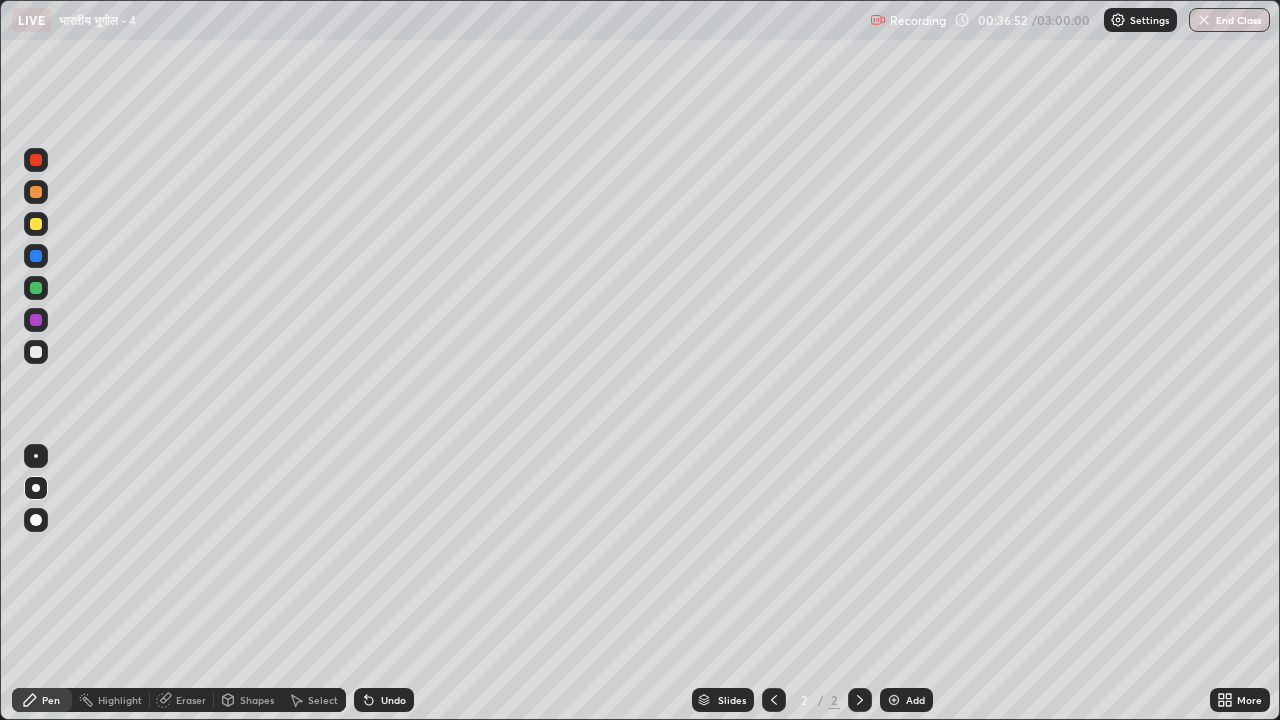 click at bounding box center (36, 224) 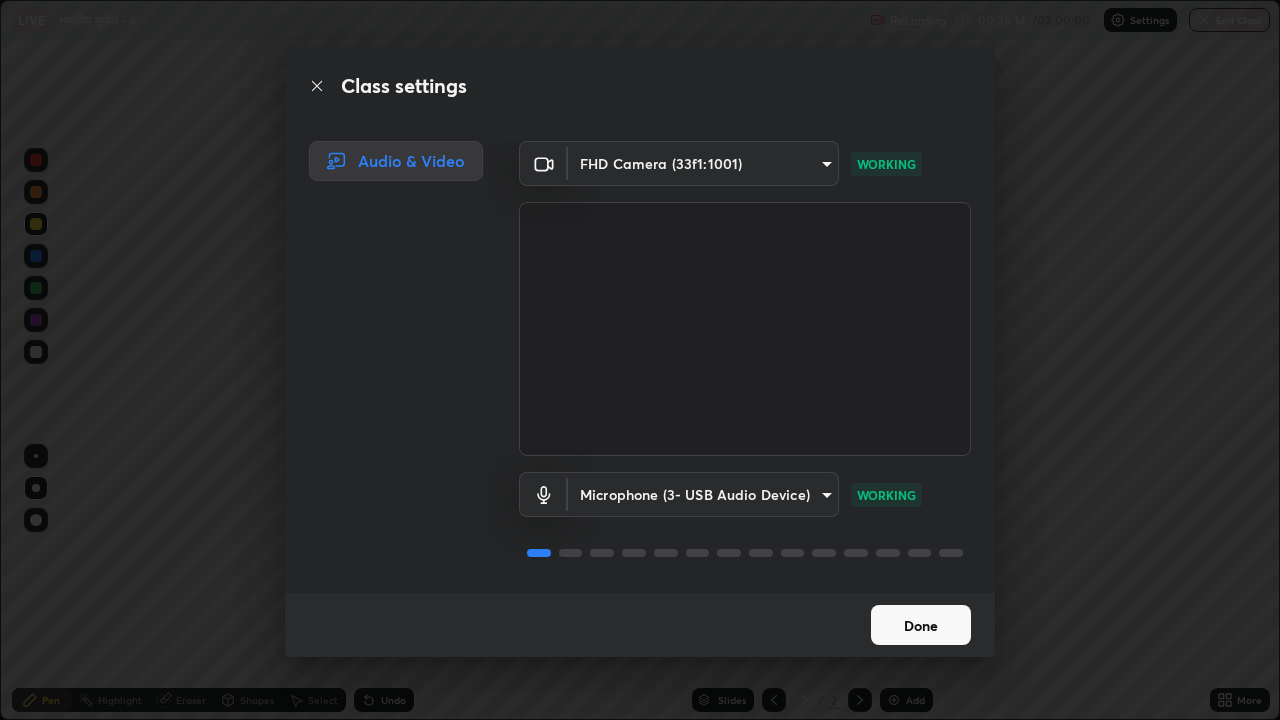 click on "Done" at bounding box center (921, 625) 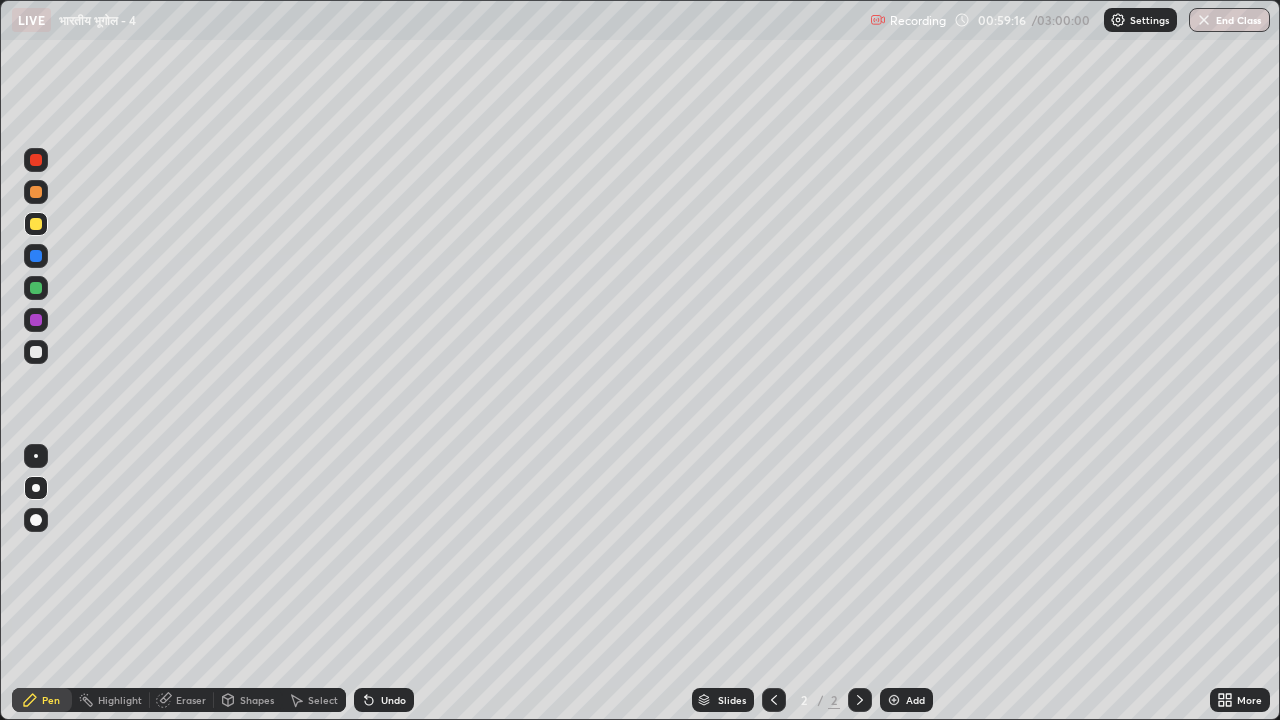 click on "Add" at bounding box center [915, 700] 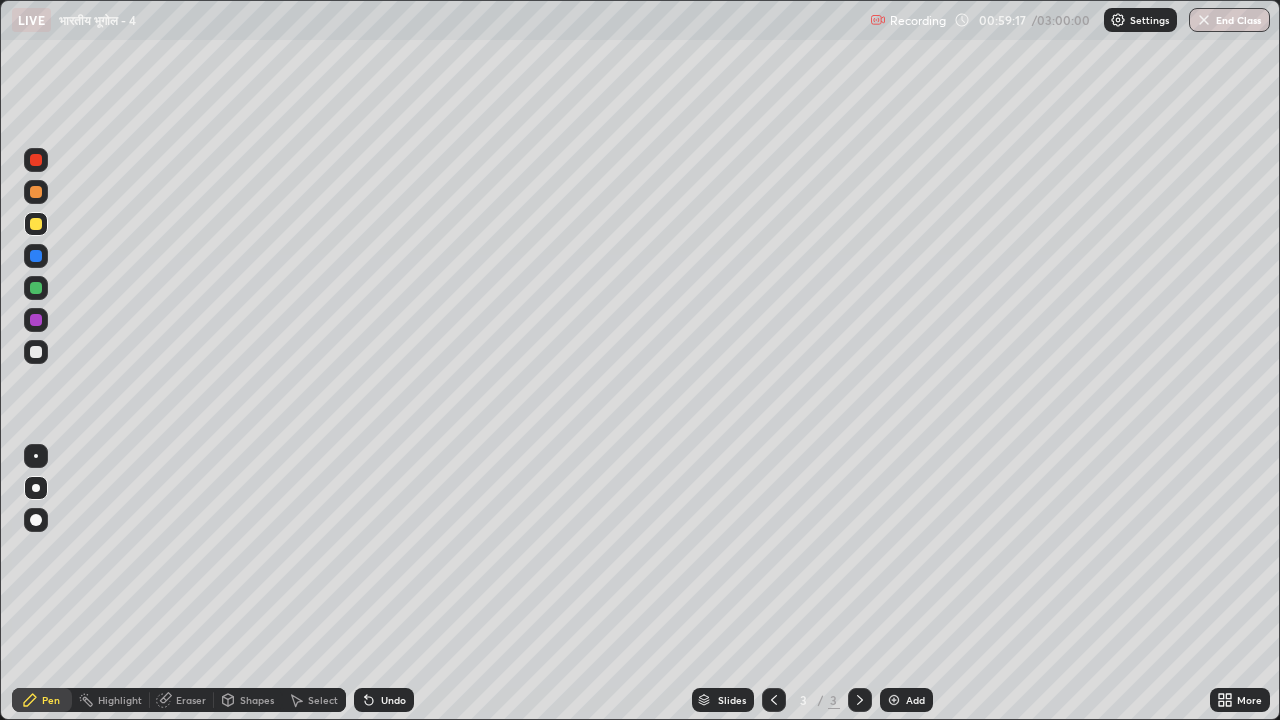 click at bounding box center (36, 320) 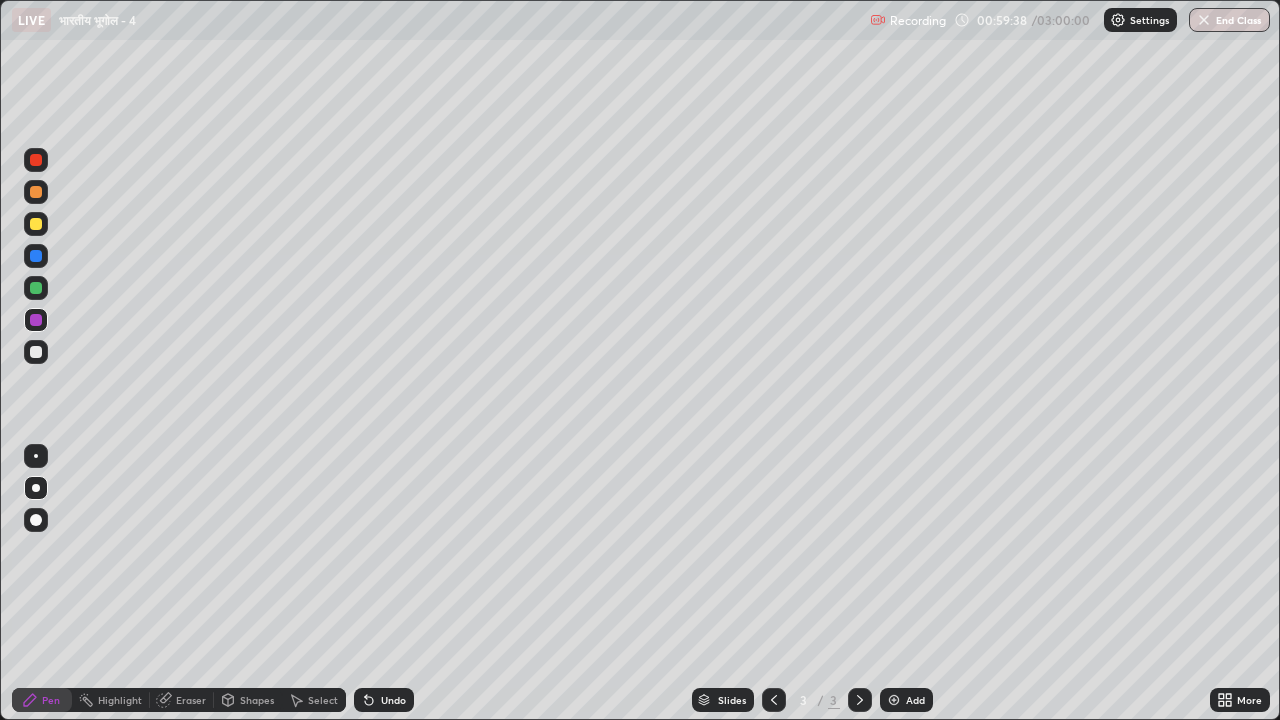 click at bounding box center (36, 352) 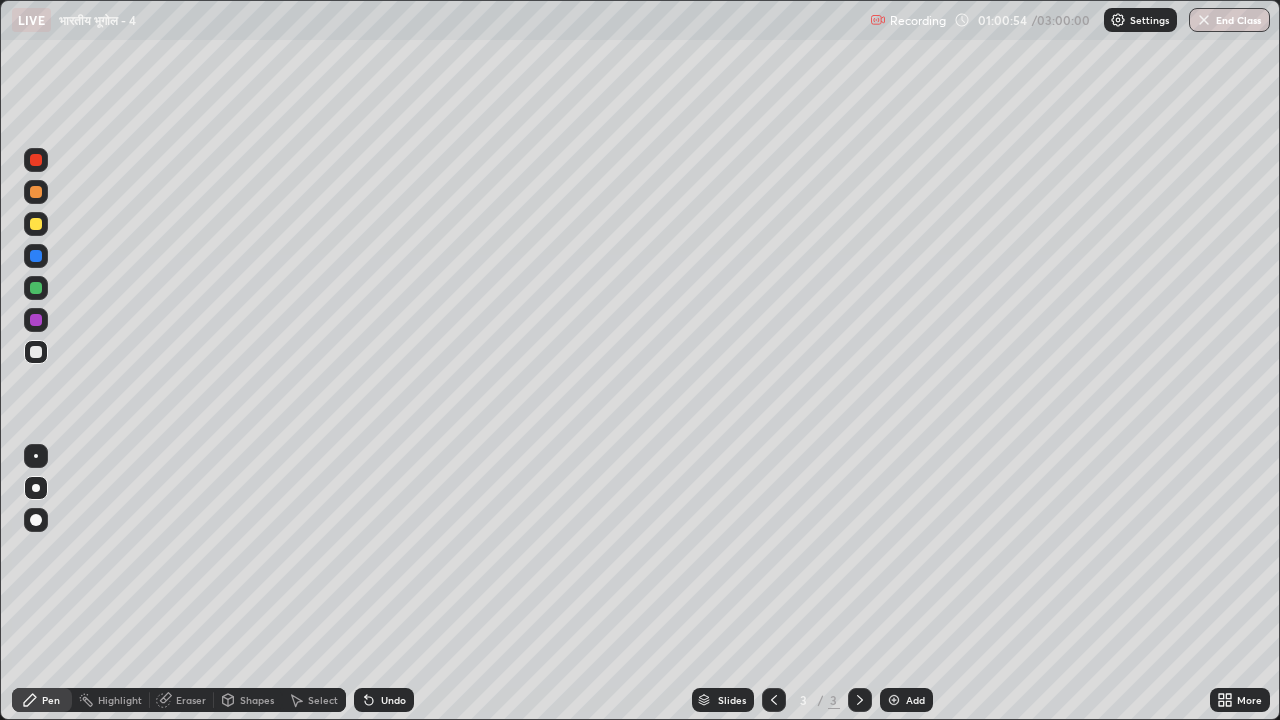 click at bounding box center (36, 320) 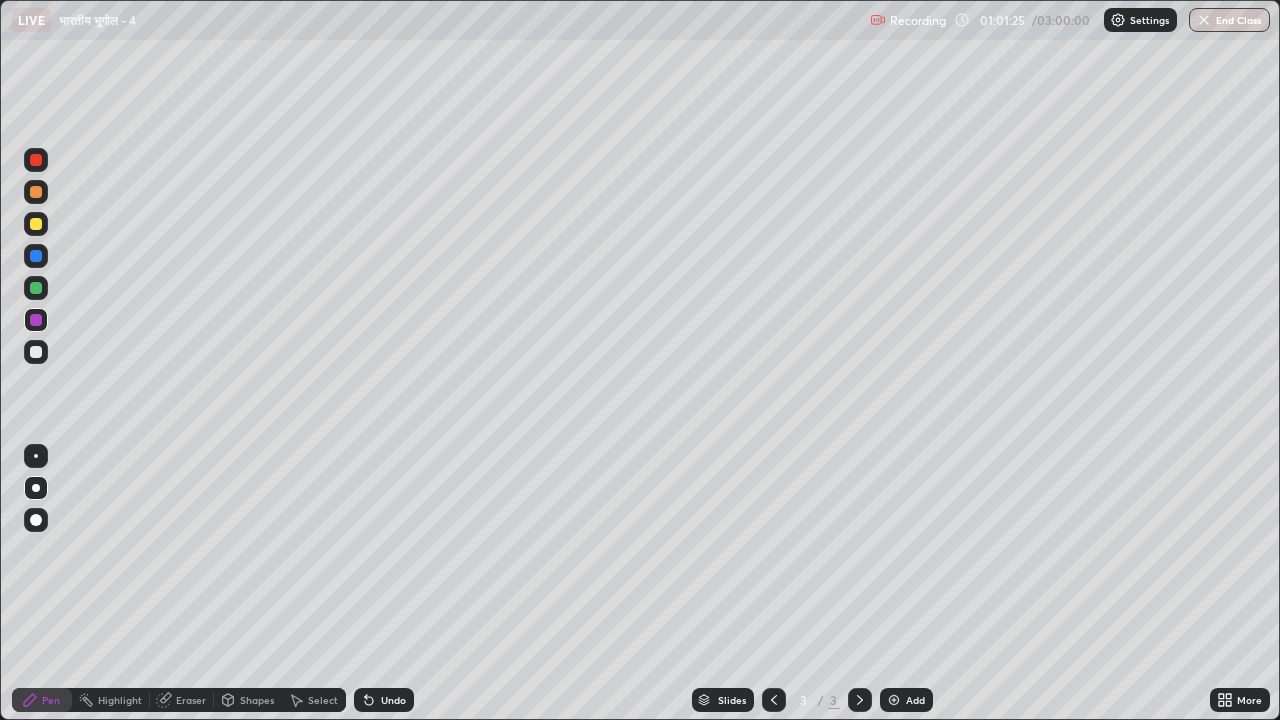 click on "Undo" at bounding box center (393, 700) 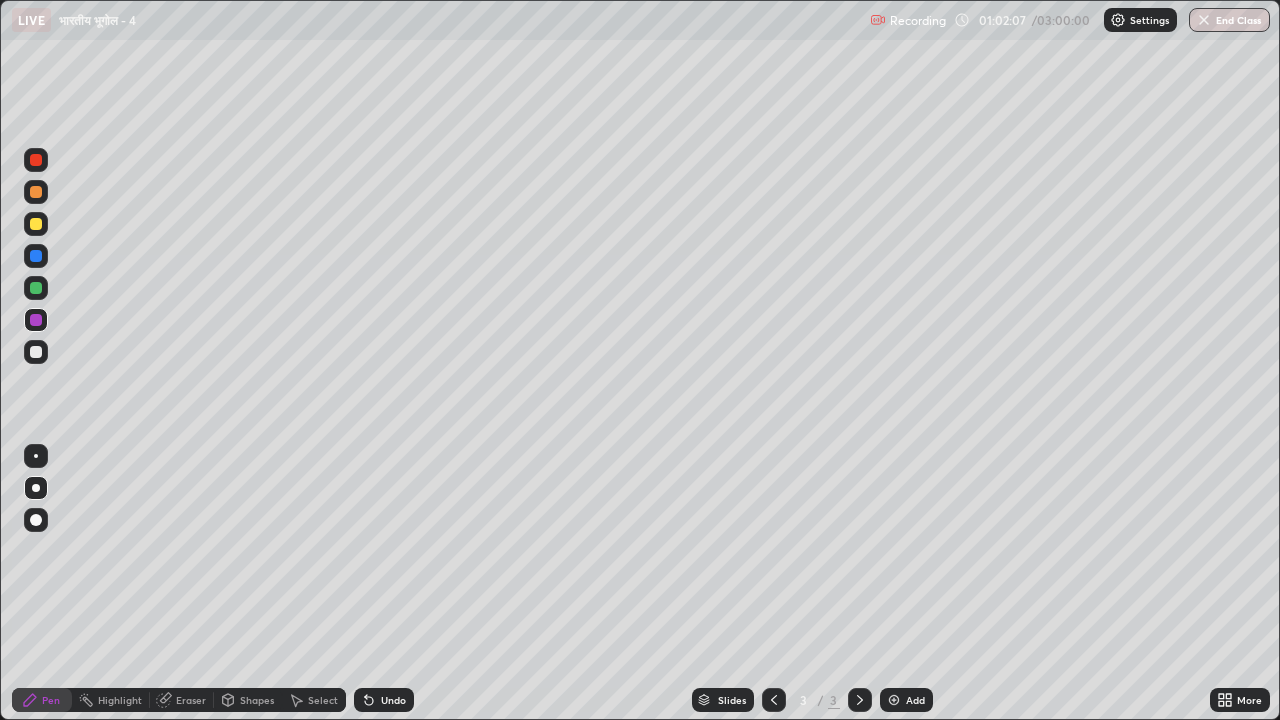 click at bounding box center (36, 288) 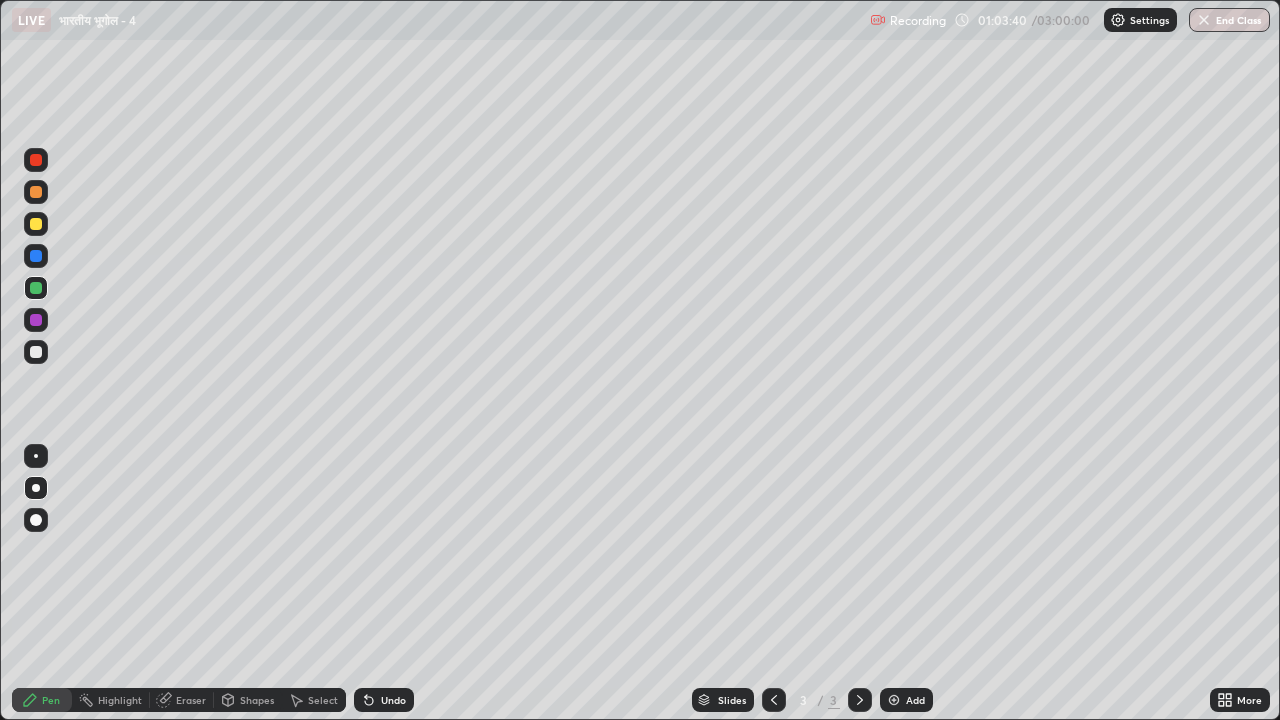 click at bounding box center (36, 352) 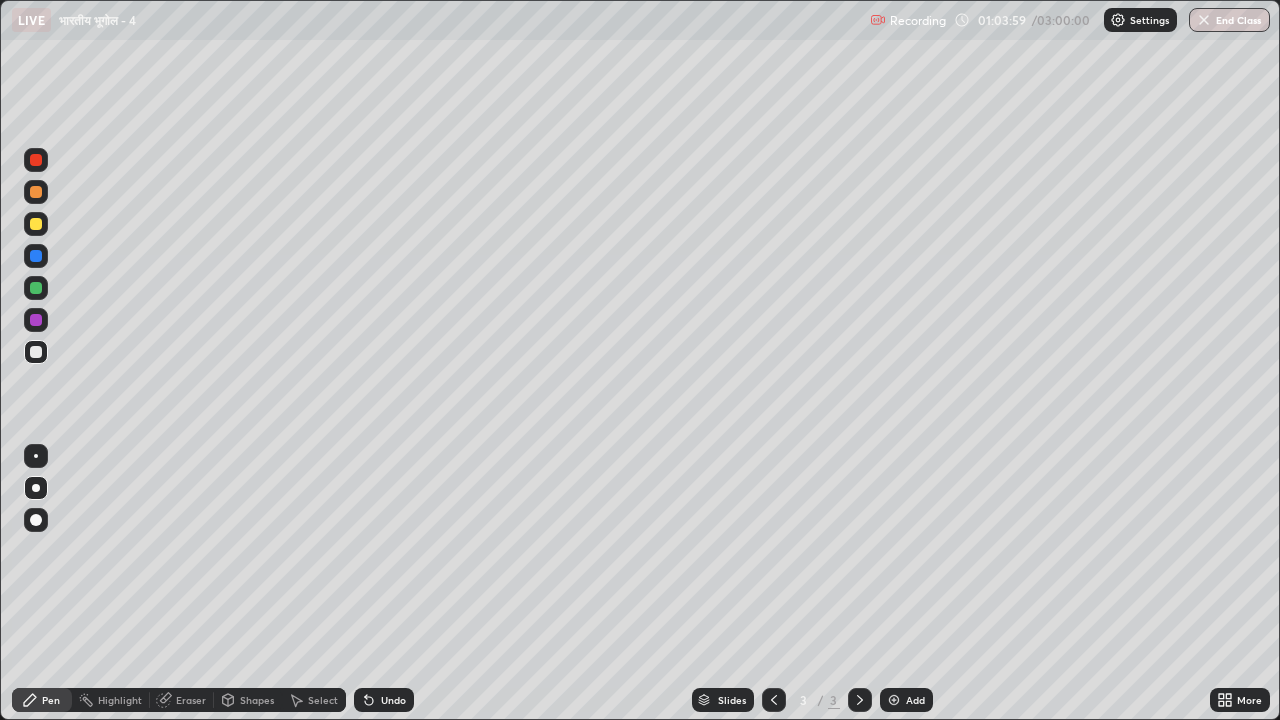 click at bounding box center [894, 700] 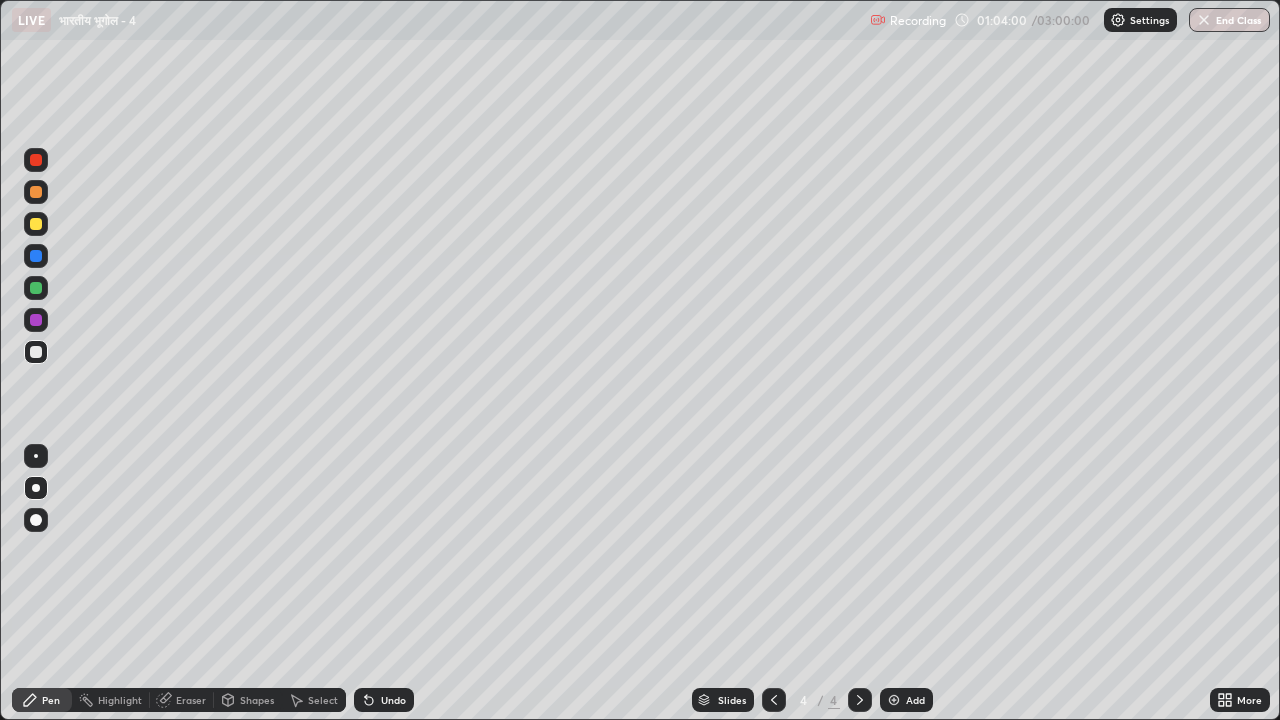 click 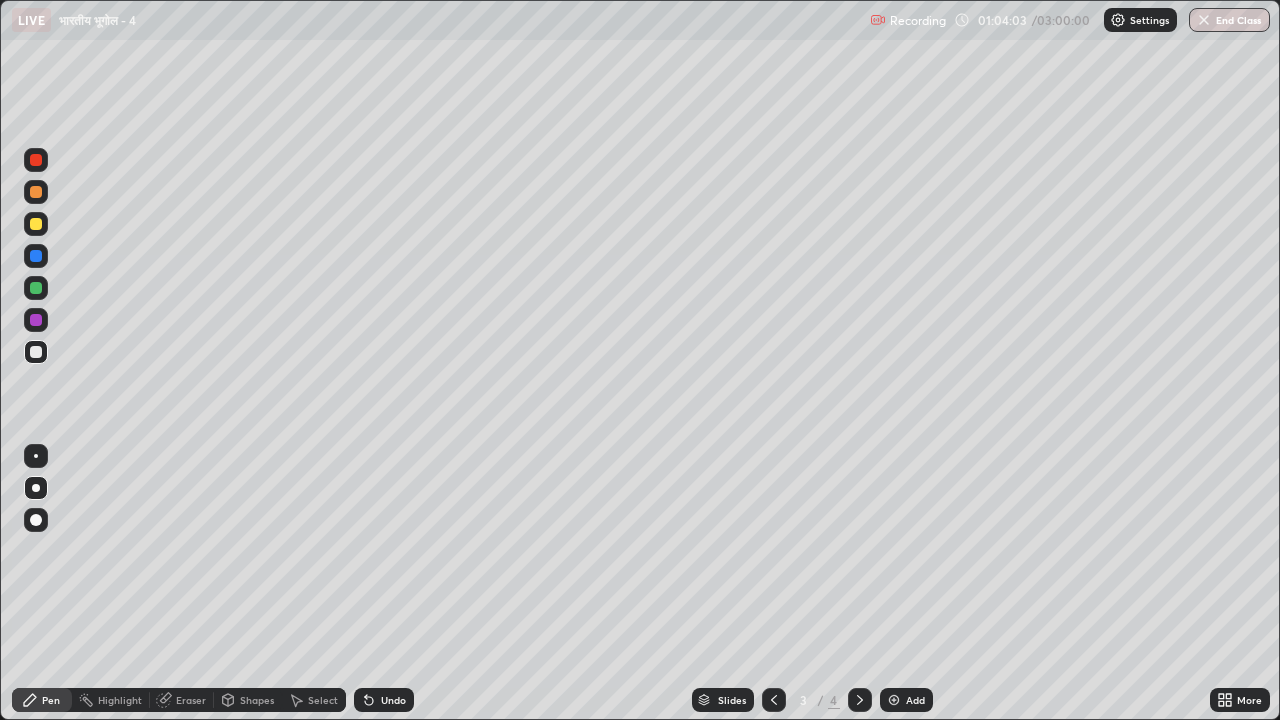 click 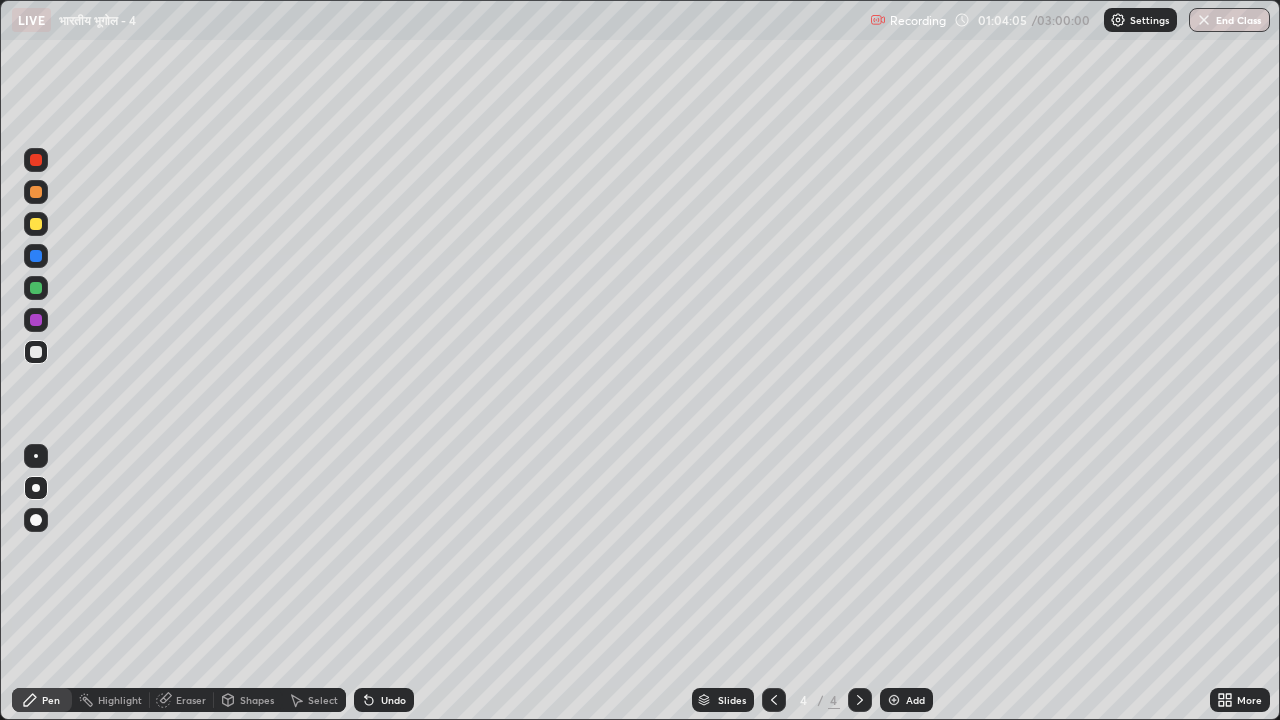 click at bounding box center (36, 320) 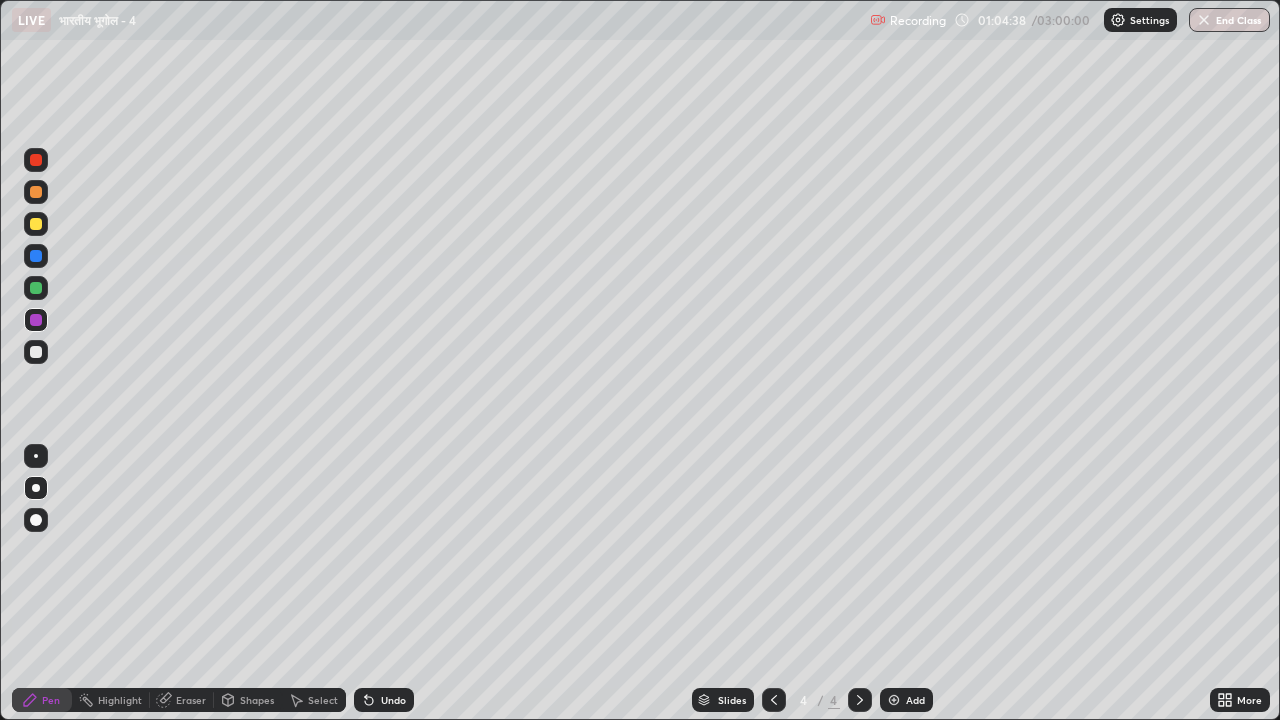click at bounding box center (36, 192) 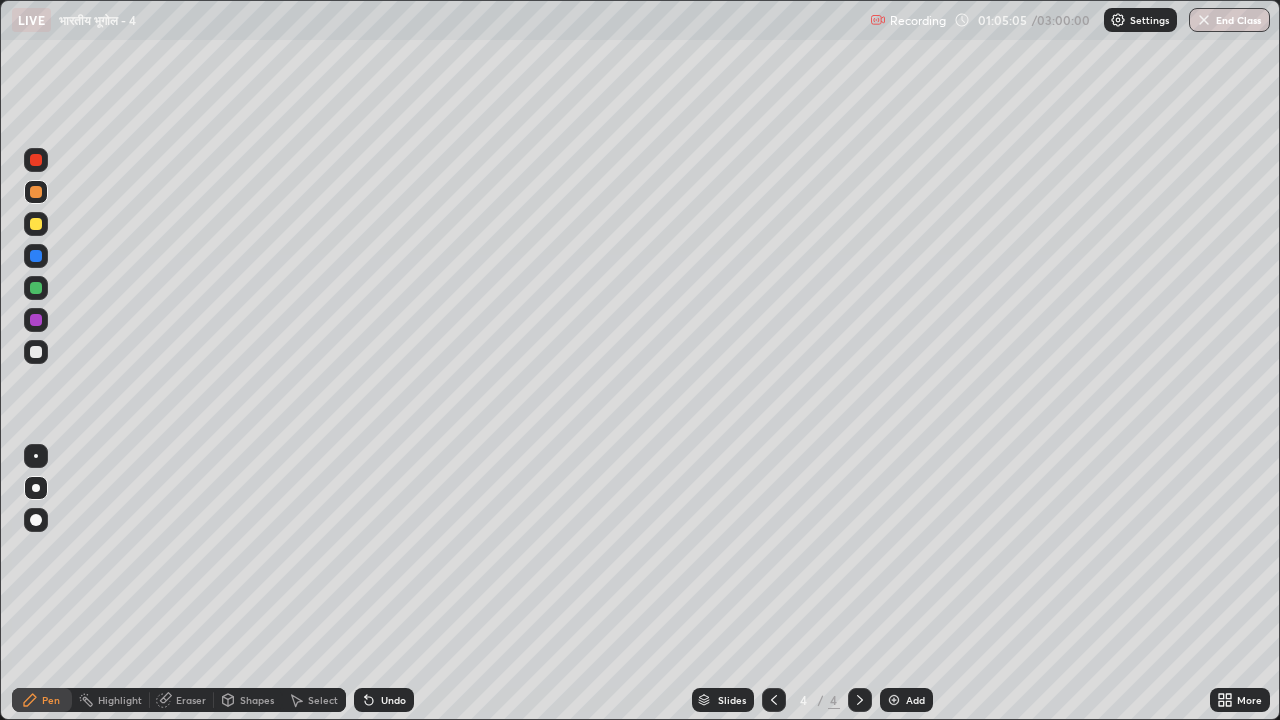 click at bounding box center [36, 288] 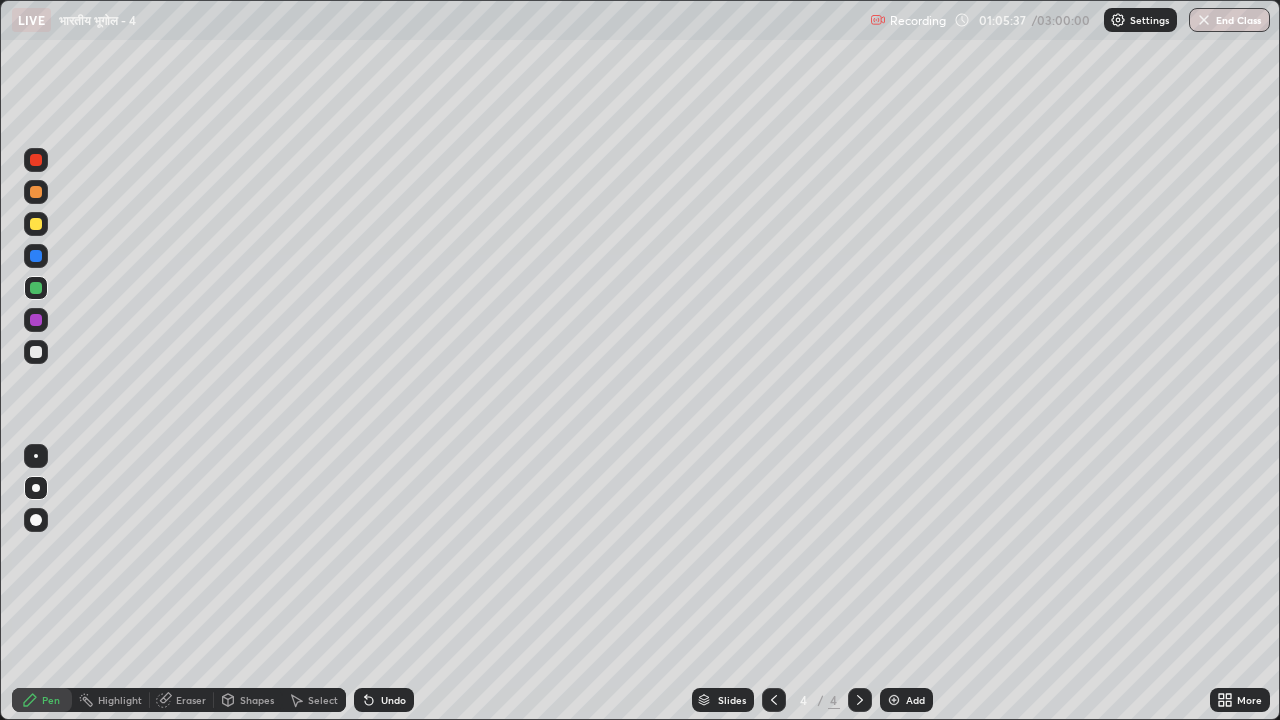 click at bounding box center (36, 224) 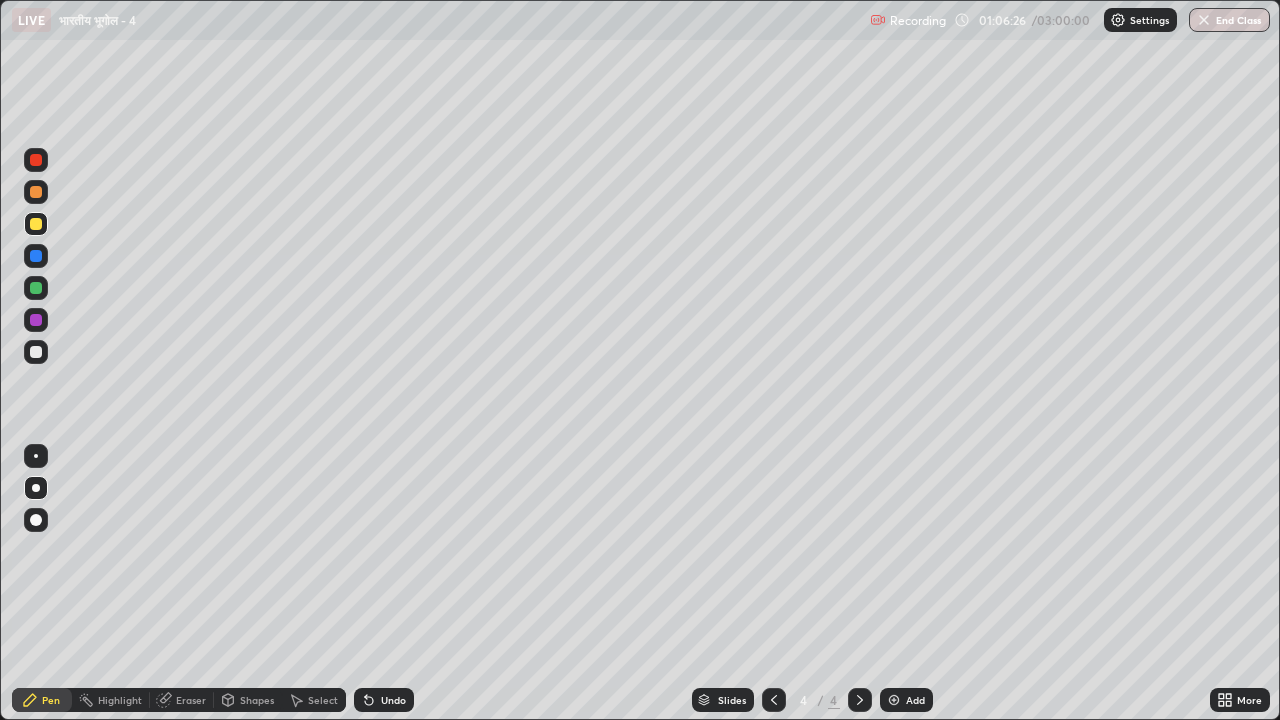 click at bounding box center [36, 224] 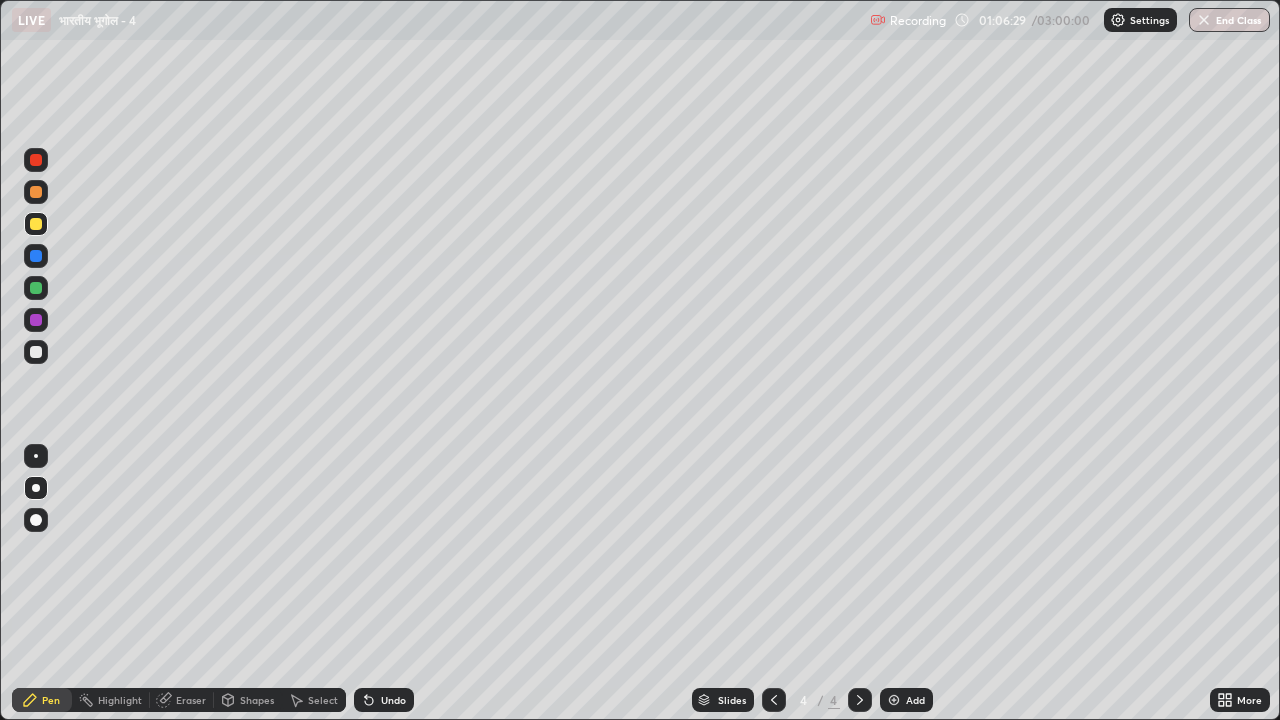 click at bounding box center (36, 192) 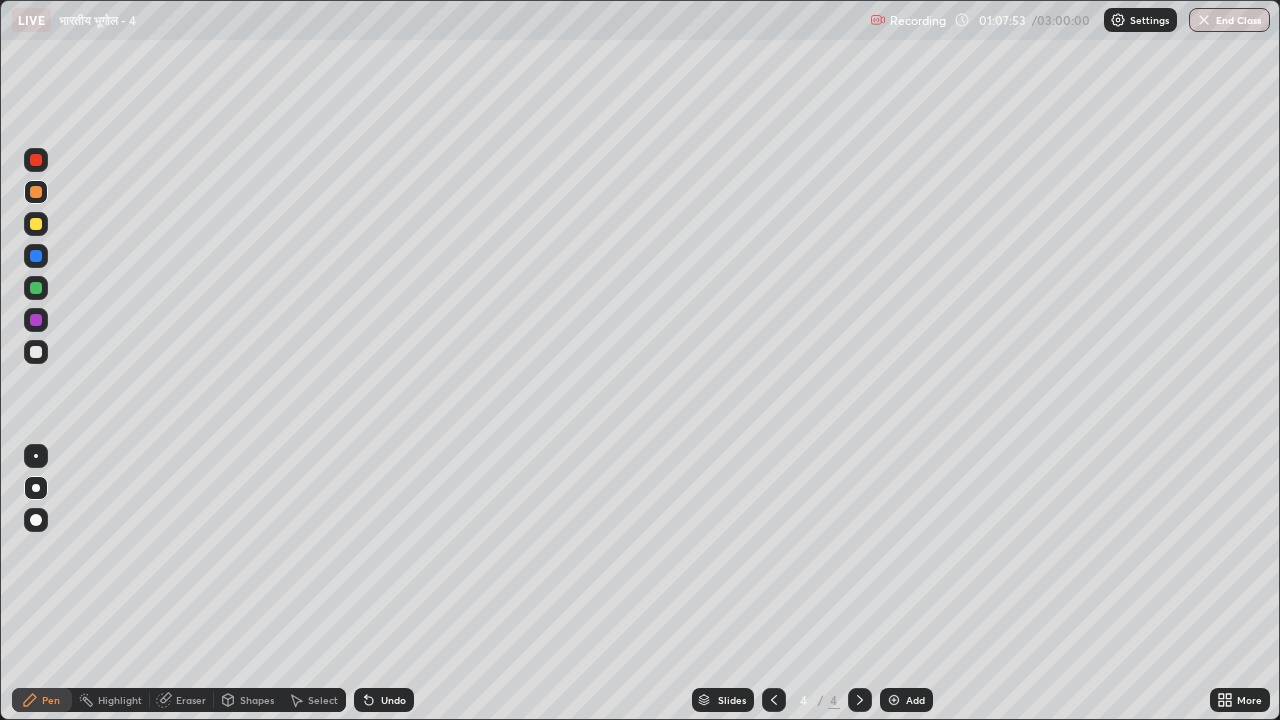 click at bounding box center [36, 288] 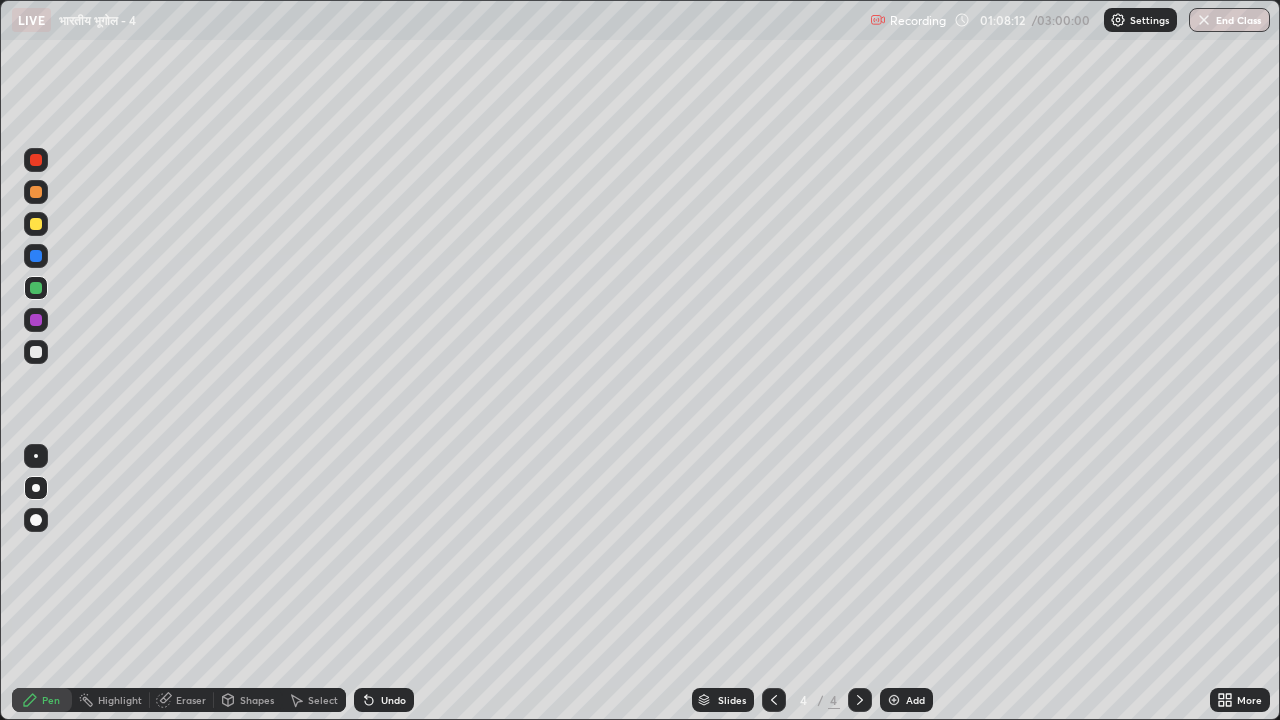 click at bounding box center [36, 352] 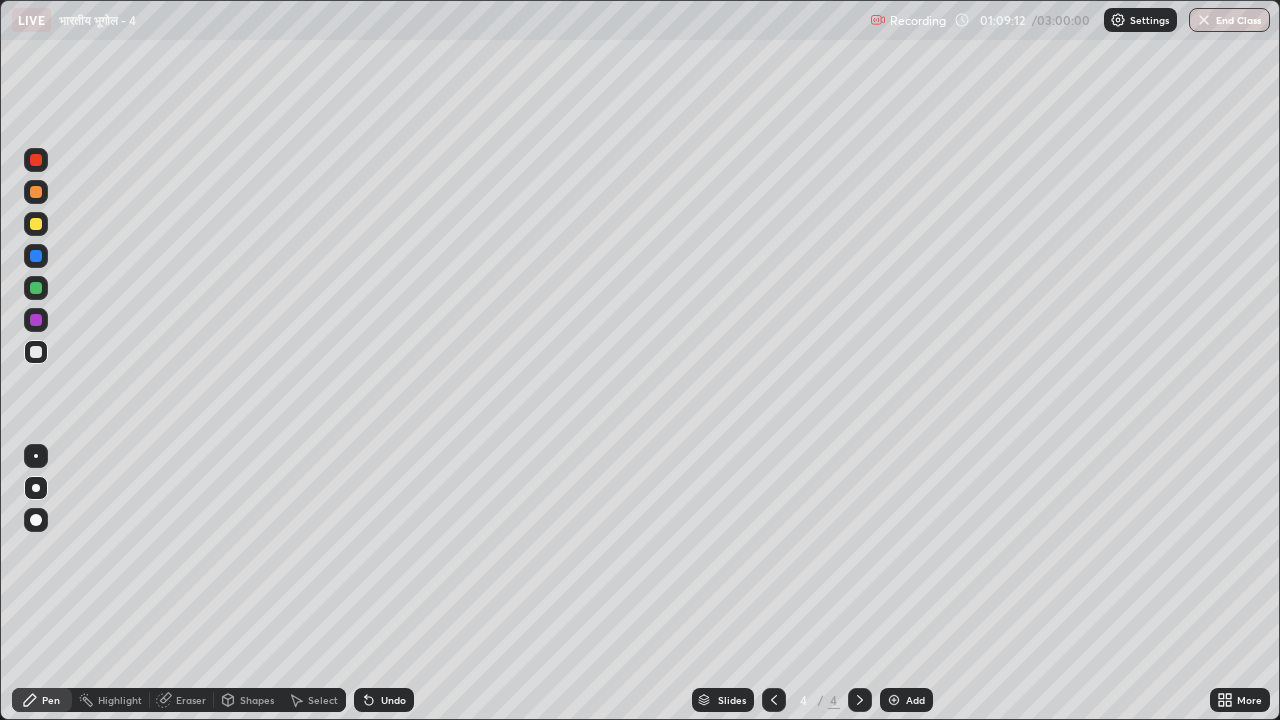 click at bounding box center [36, 288] 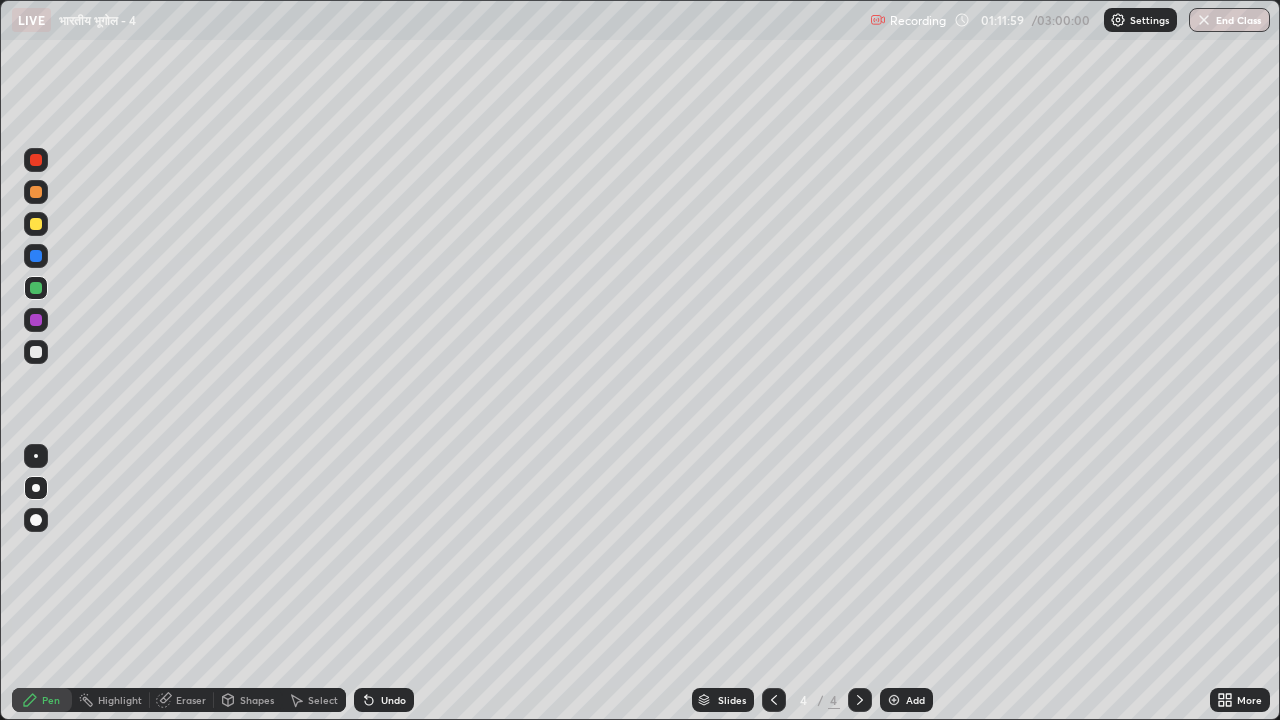 click at bounding box center [36, 352] 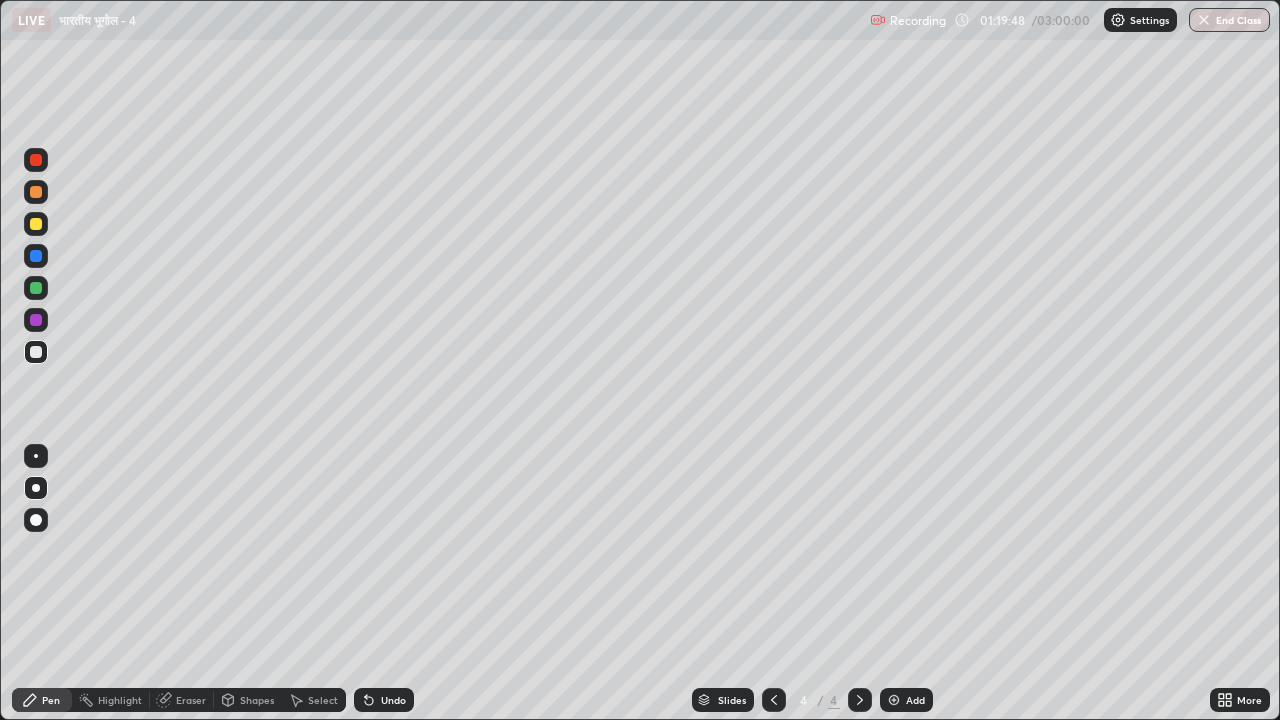 click at bounding box center (894, 700) 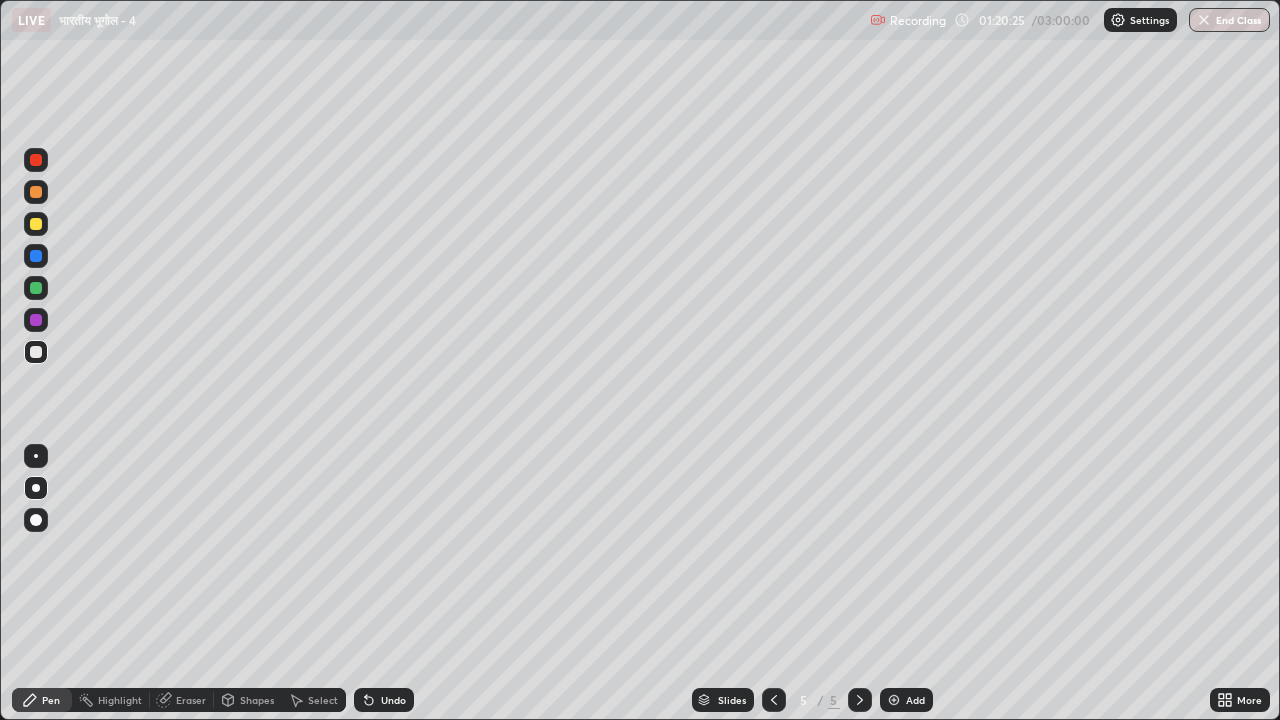 click at bounding box center (36, 288) 